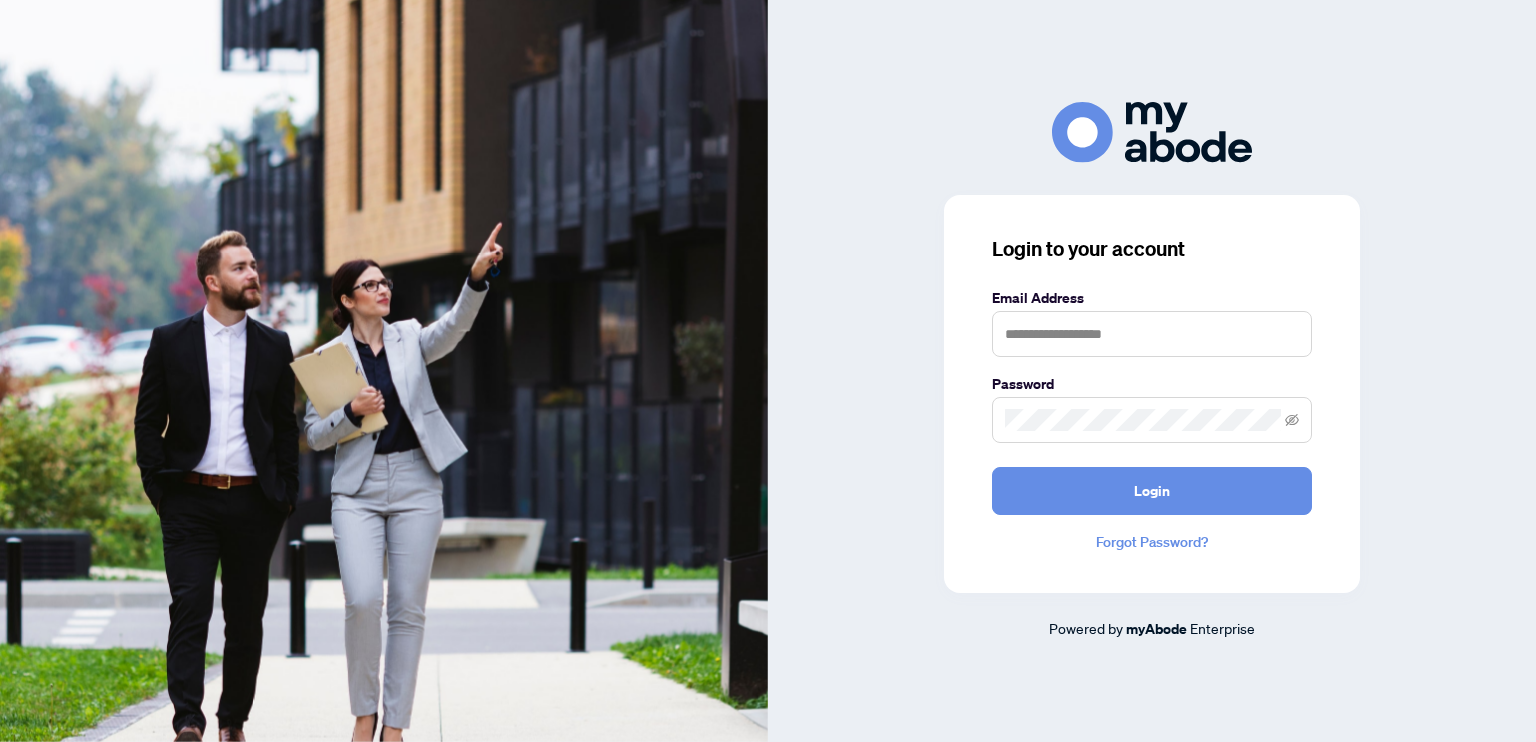 scroll, scrollTop: 0, scrollLeft: 0, axis: both 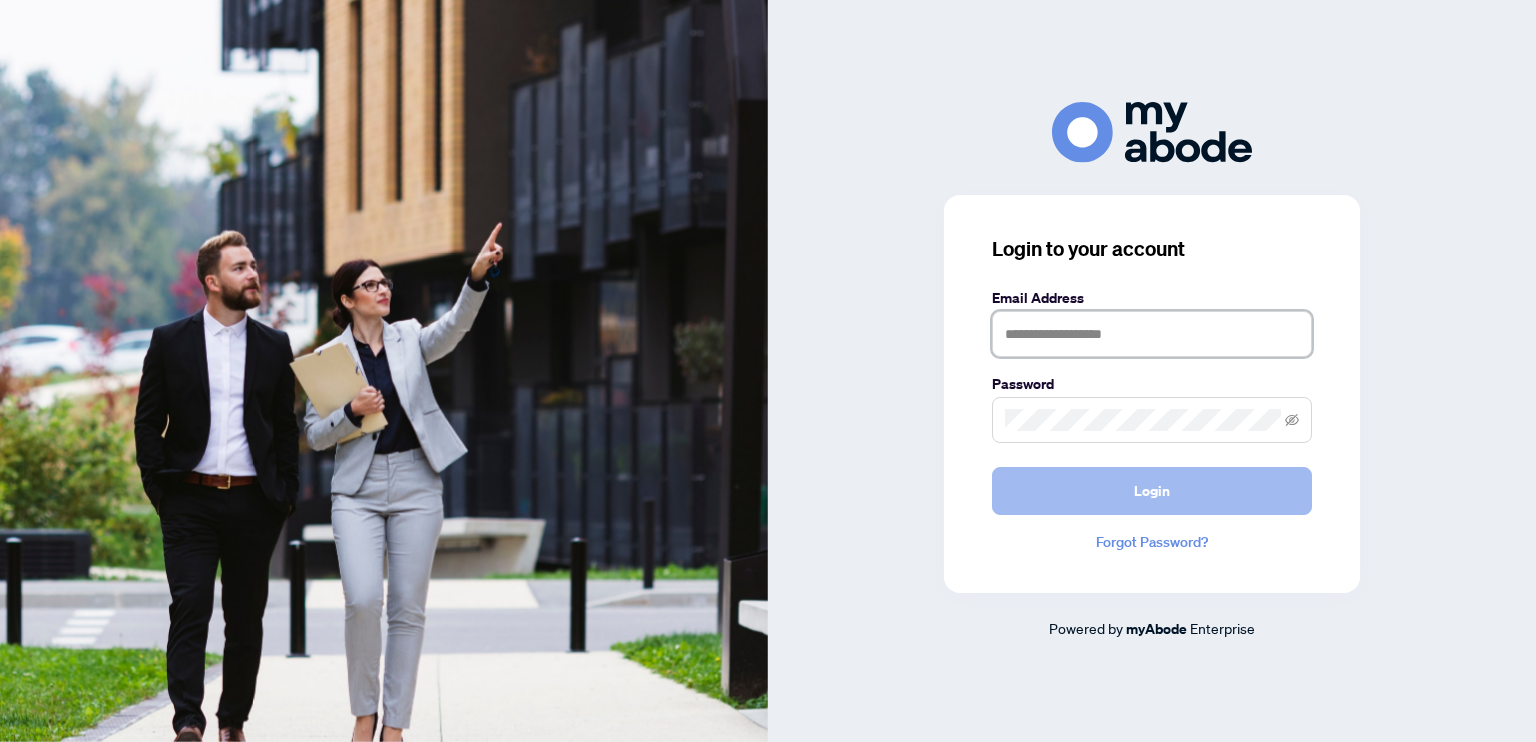 type on "**********" 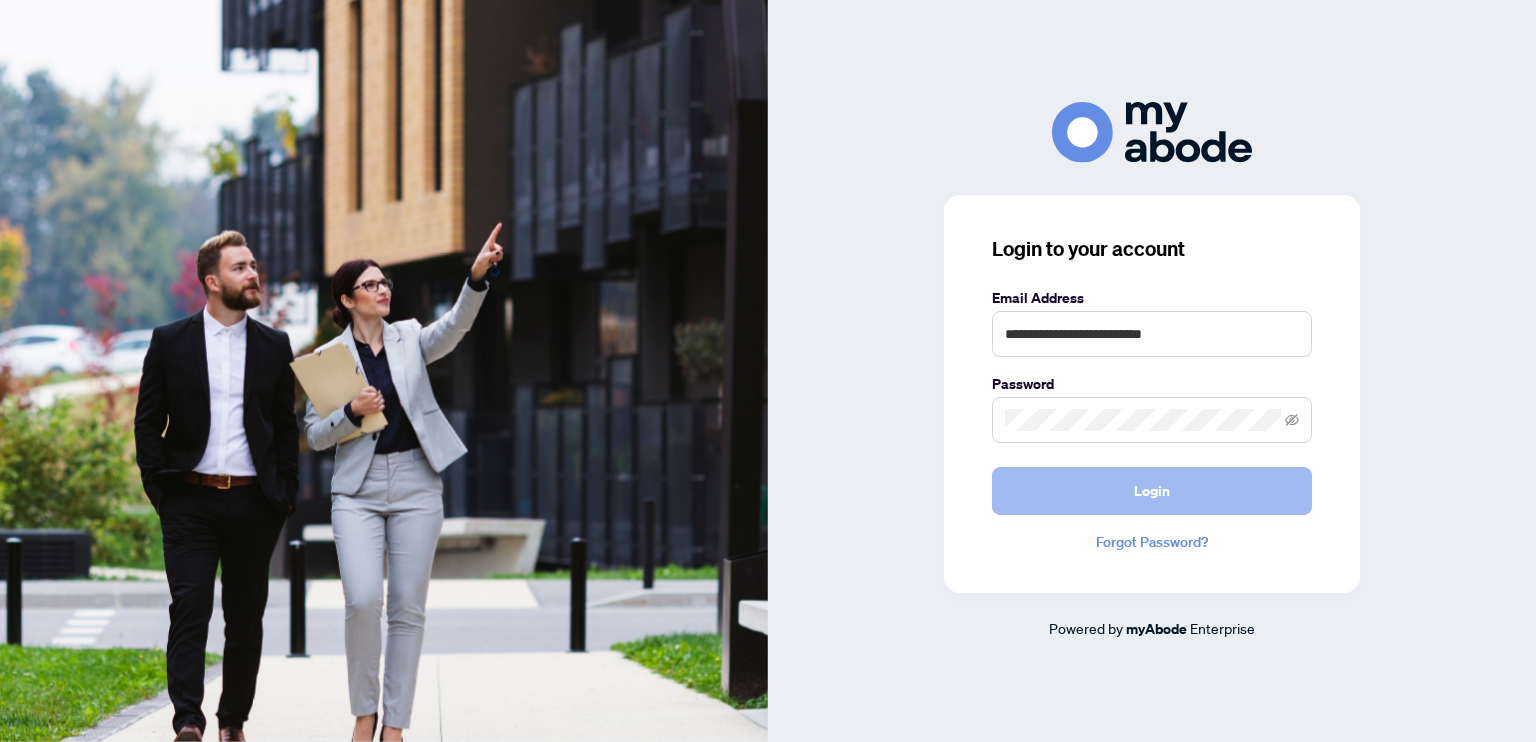 click on "Login" at bounding box center (1152, 491) 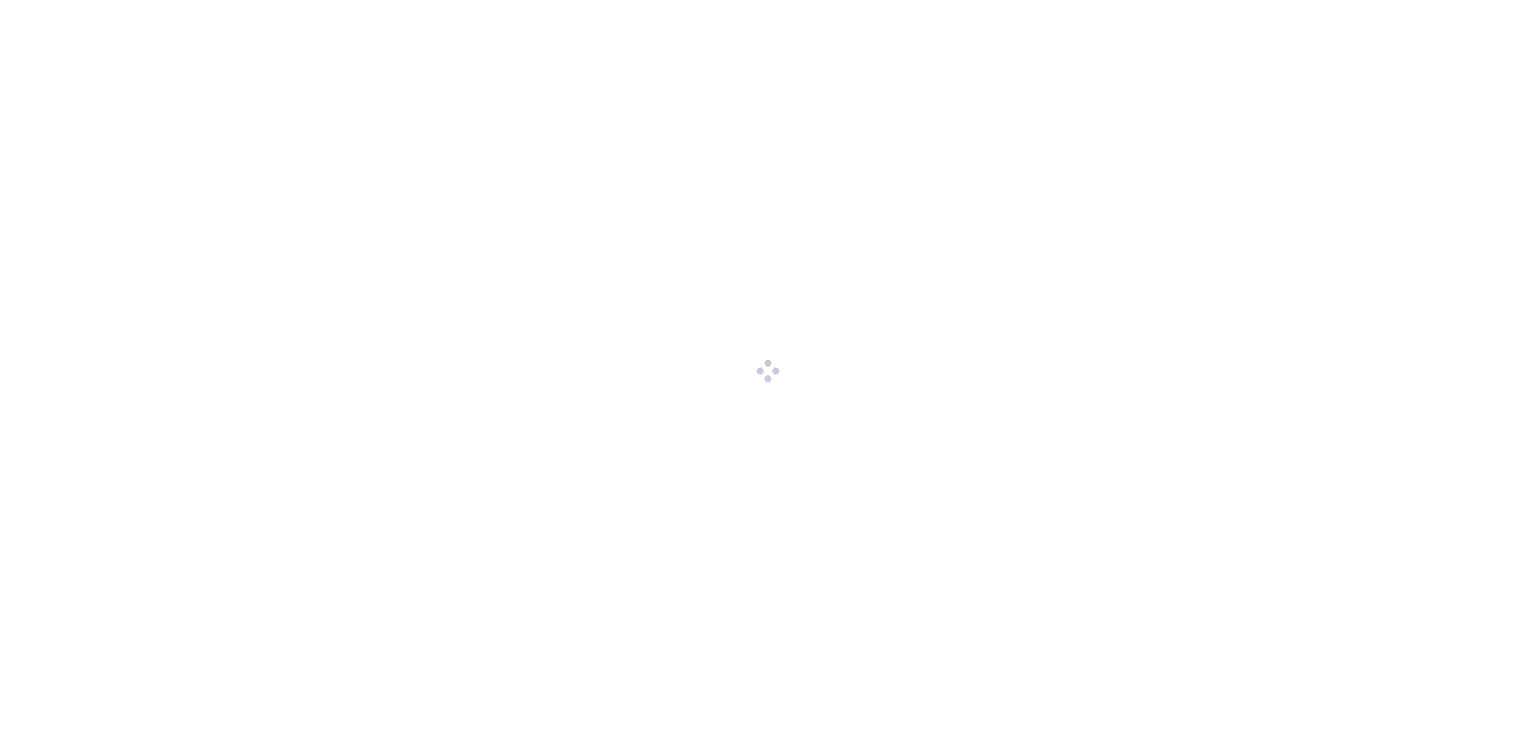 scroll, scrollTop: 0, scrollLeft: 0, axis: both 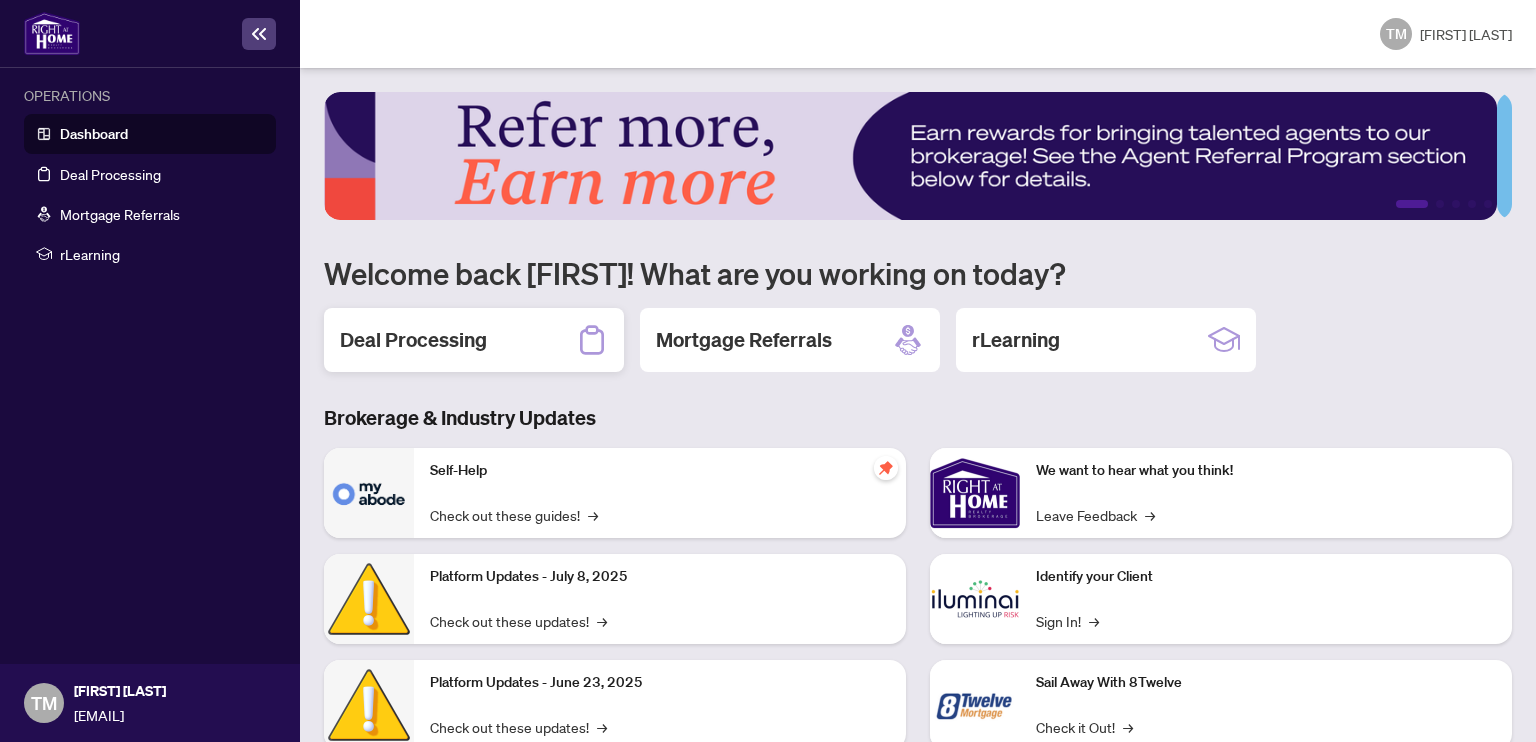 click on "Deal Processing" at bounding box center [474, 340] 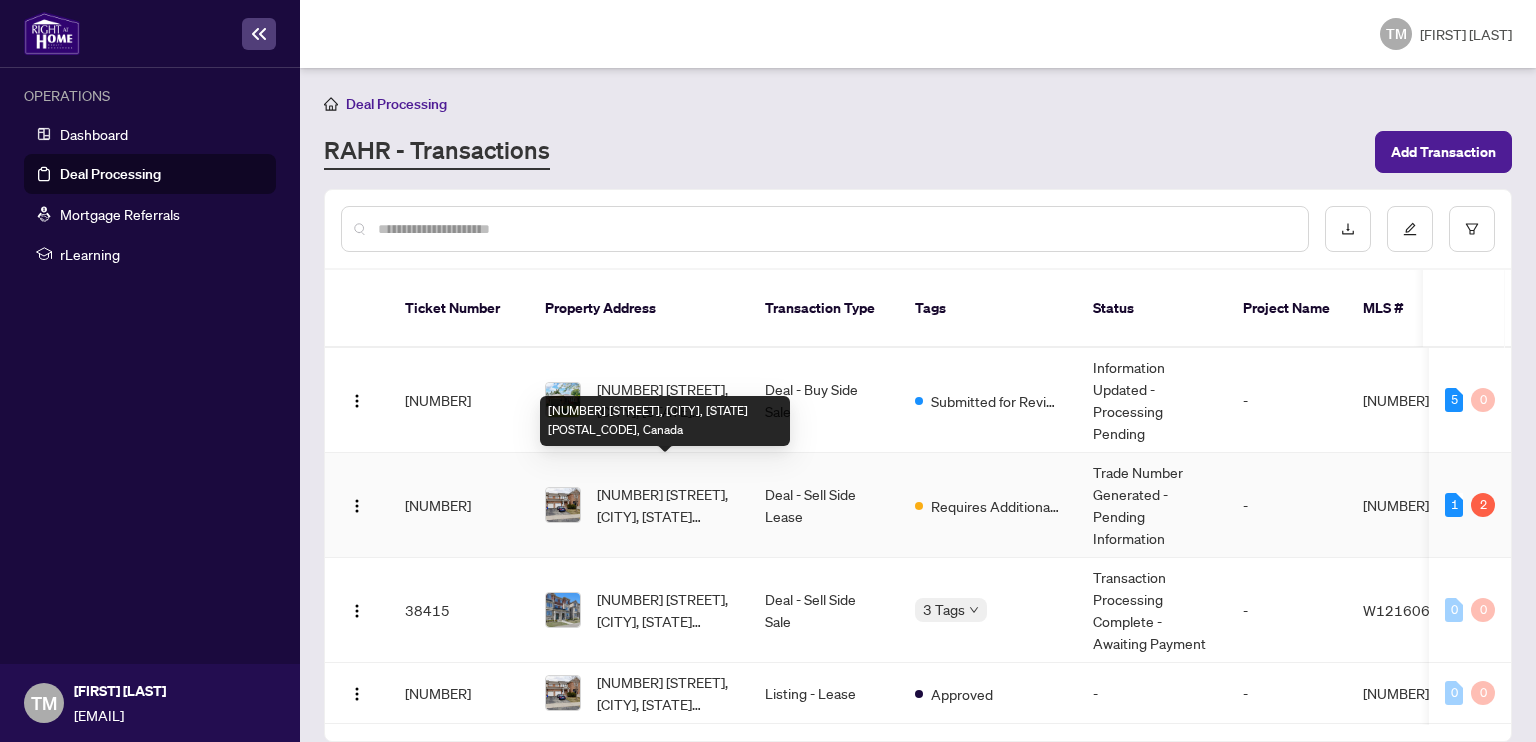 click on "[NUMBER] [STREET], [CITY], [PROVINCE] [POSTAL_CODE], [COUNTRY]" at bounding box center [665, 505] 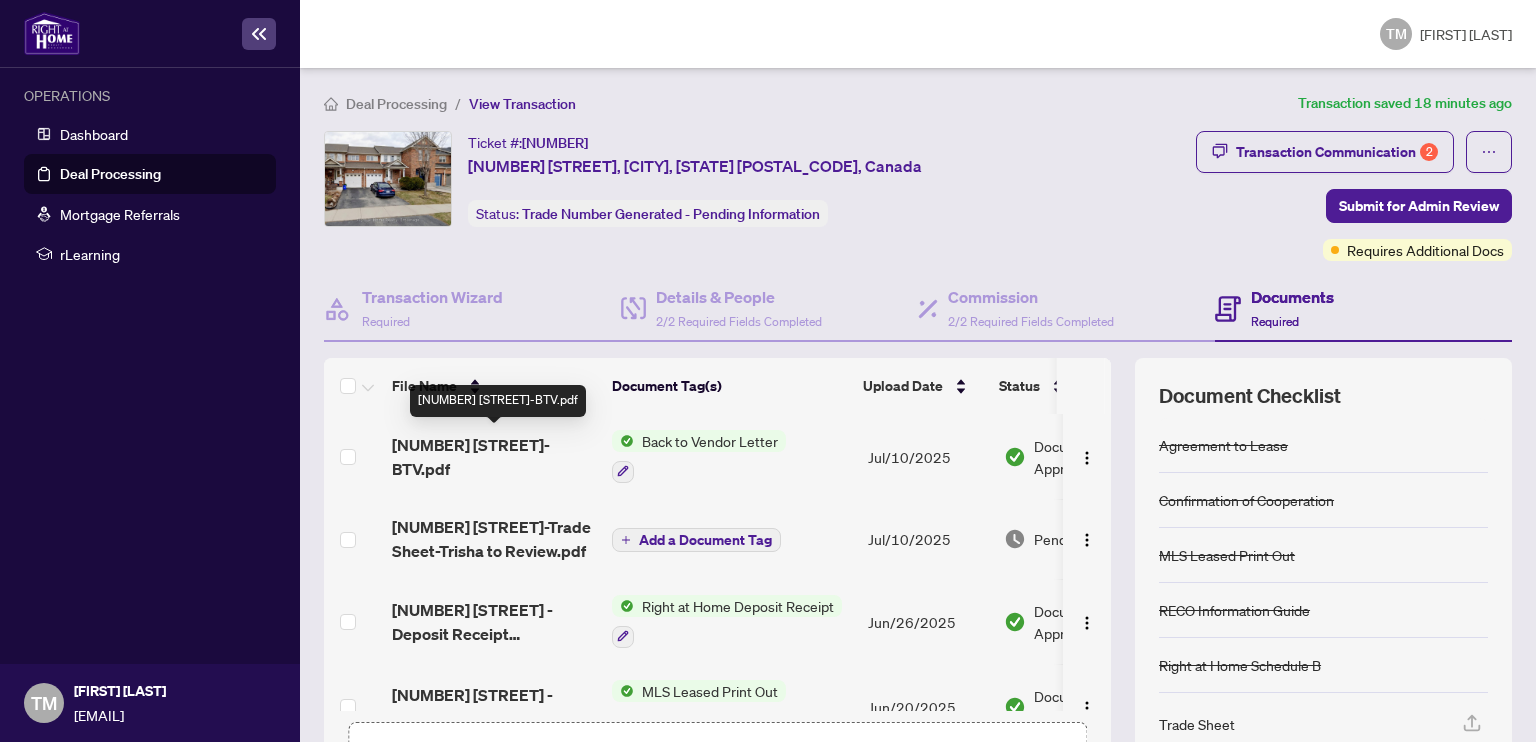 click on "[NUMBER] [STREET]-[CITY].pdf" at bounding box center [494, 457] 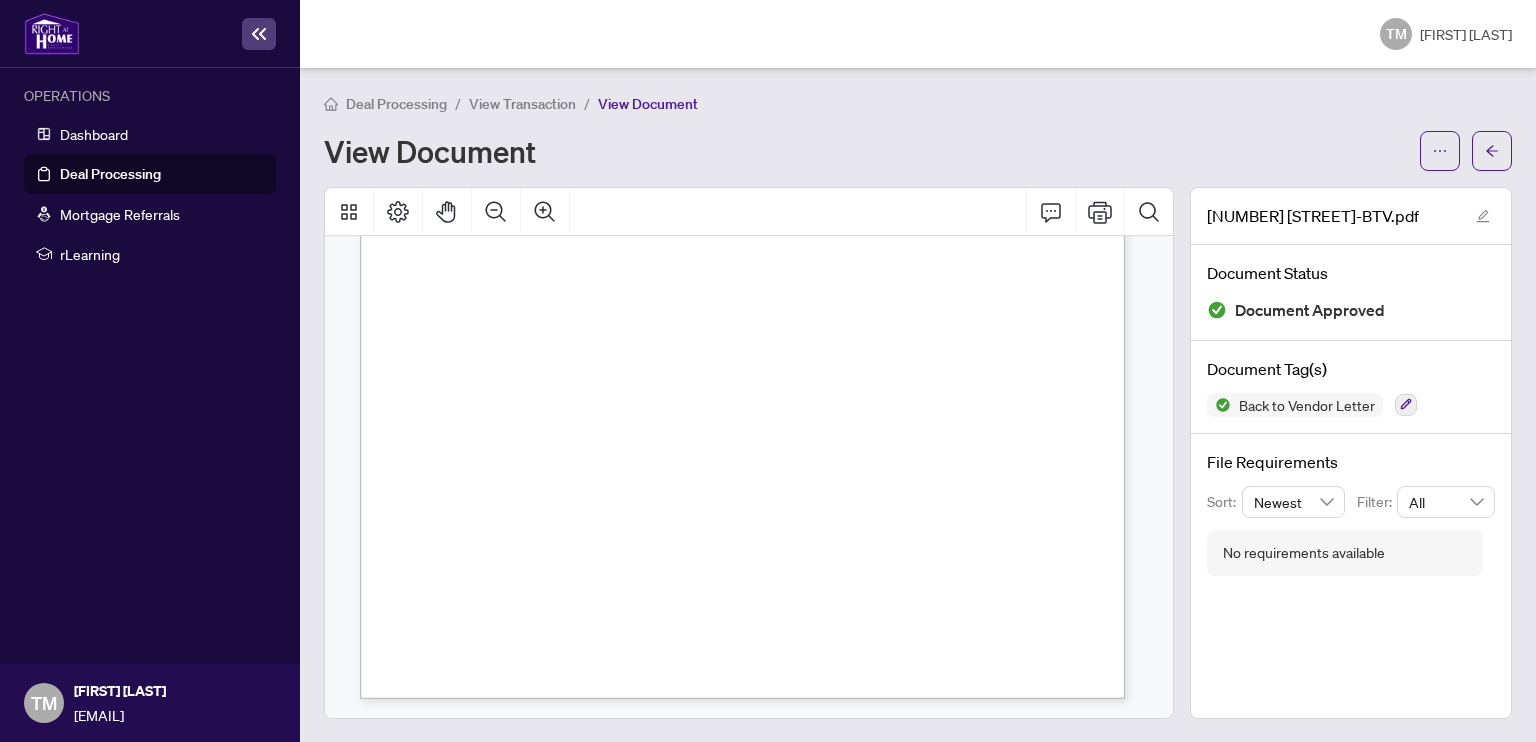 scroll, scrollTop: 0, scrollLeft: 0, axis: both 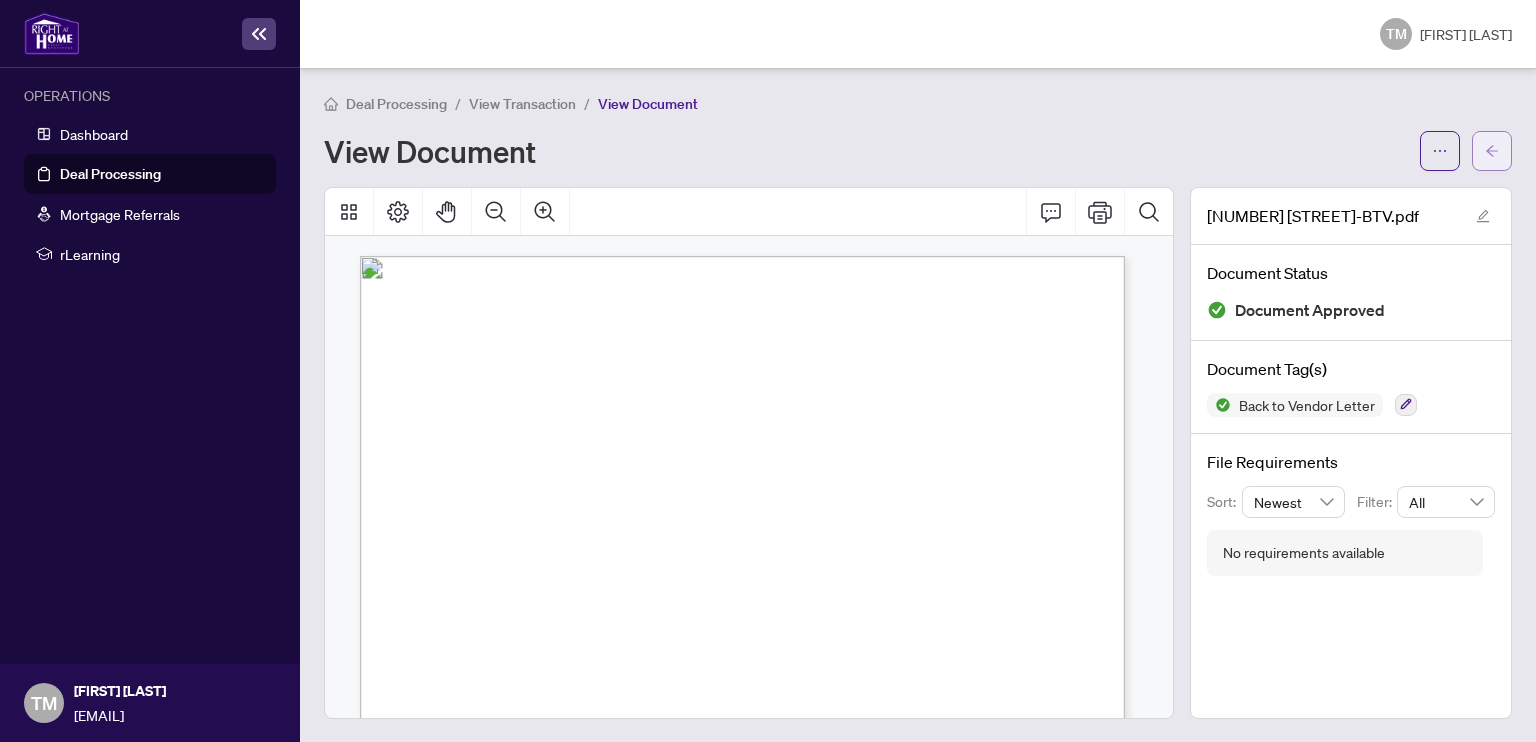 click at bounding box center (1492, 151) 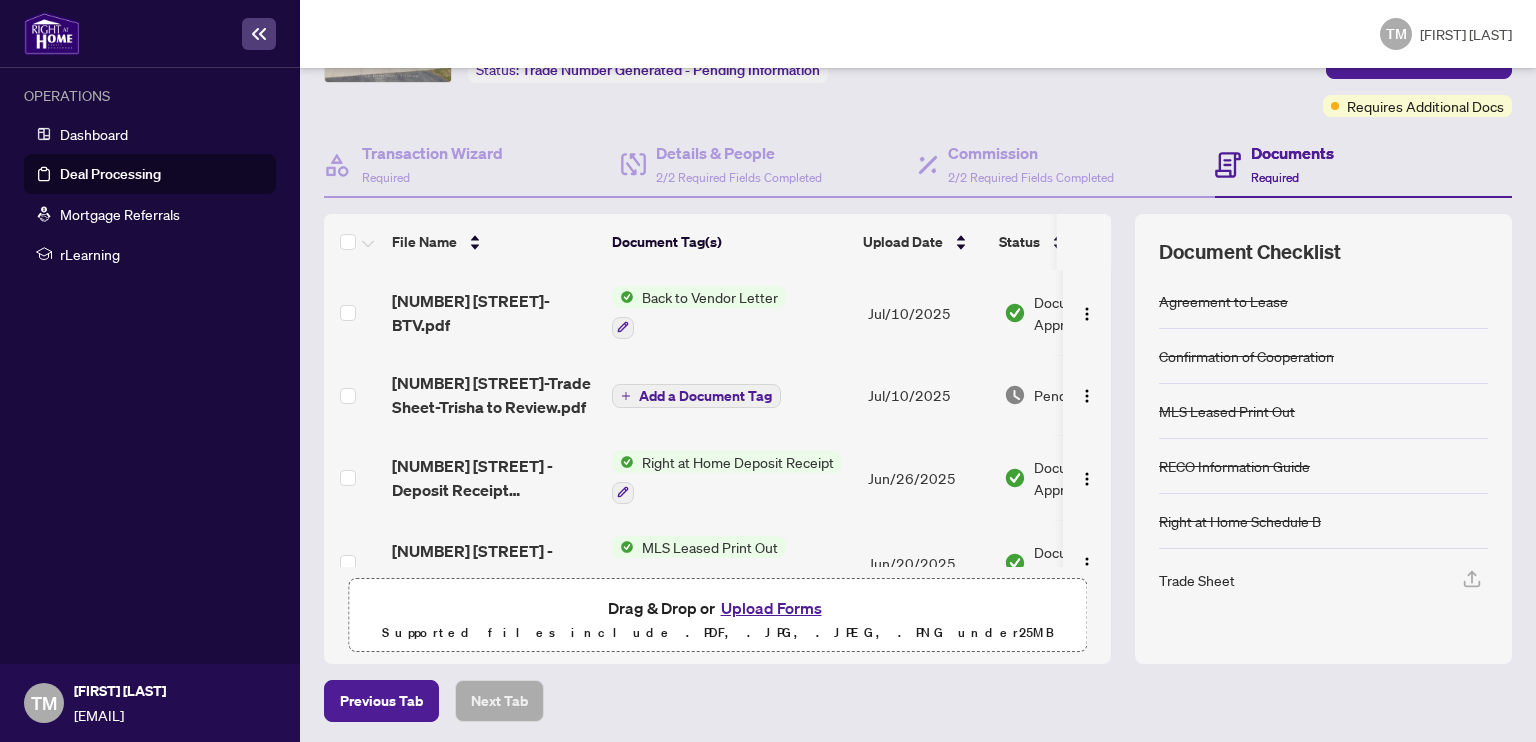 scroll, scrollTop: 0, scrollLeft: 0, axis: both 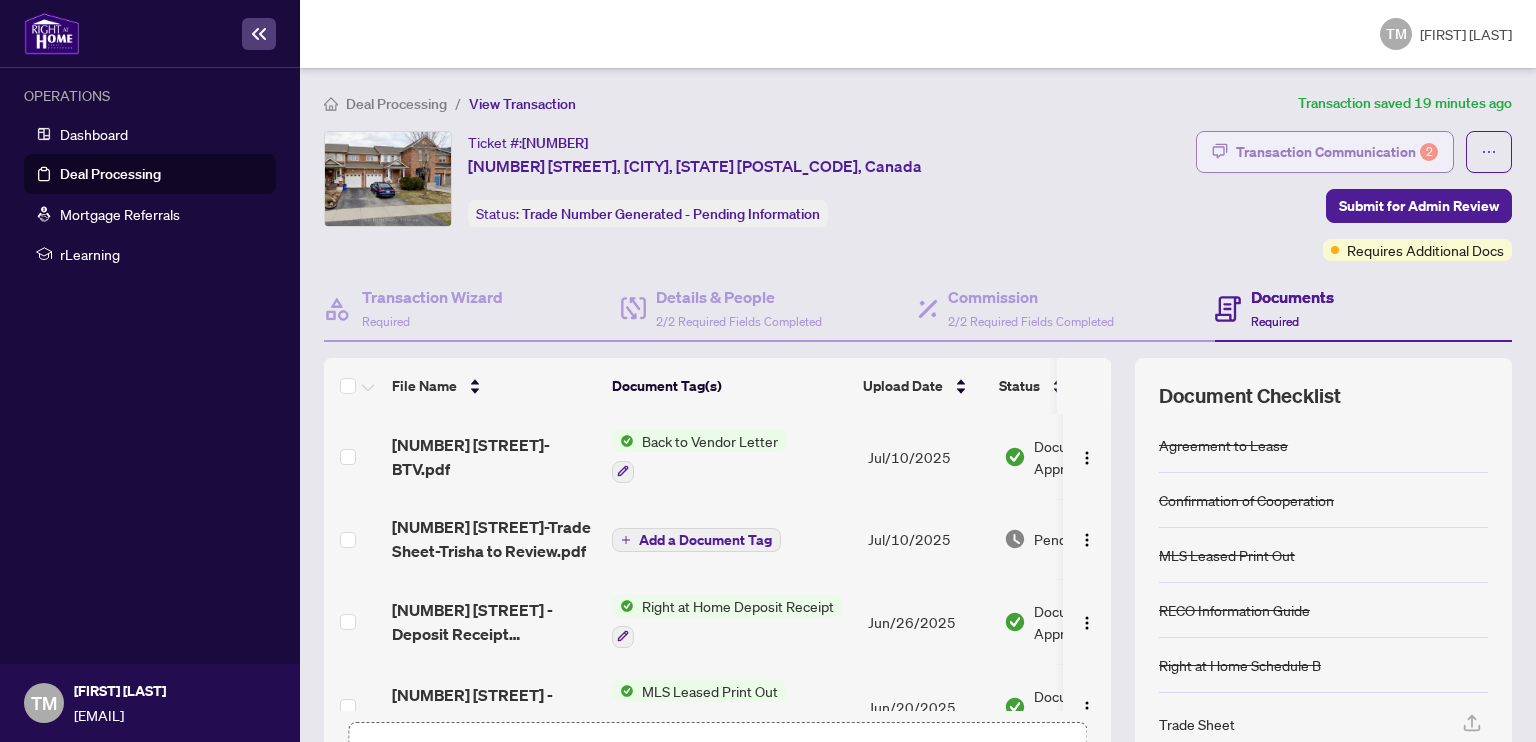 click on "Transaction Communication 2" at bounding box center (1337, 152) 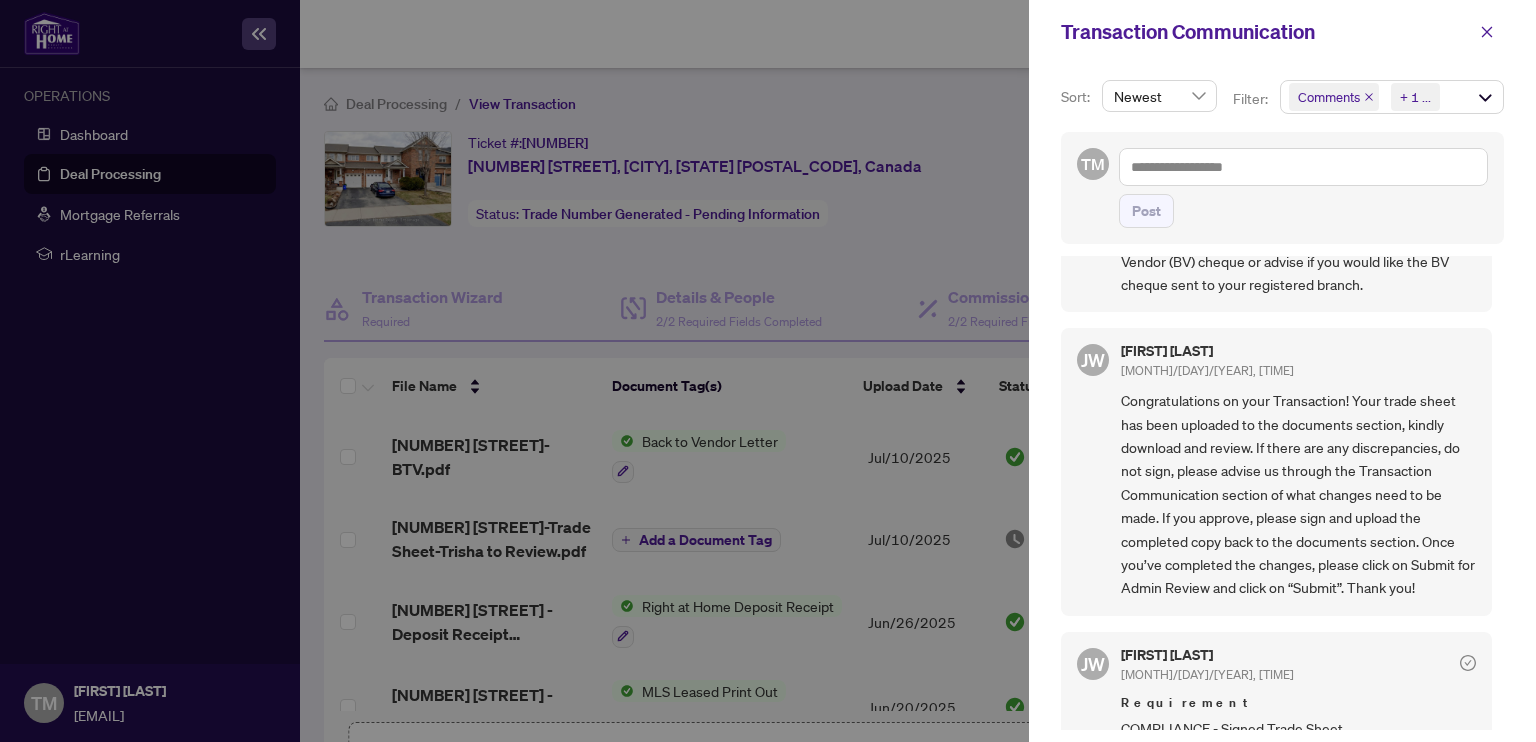 scroll, scrollTop: 211, scrollLeft: 0, axis: vertical 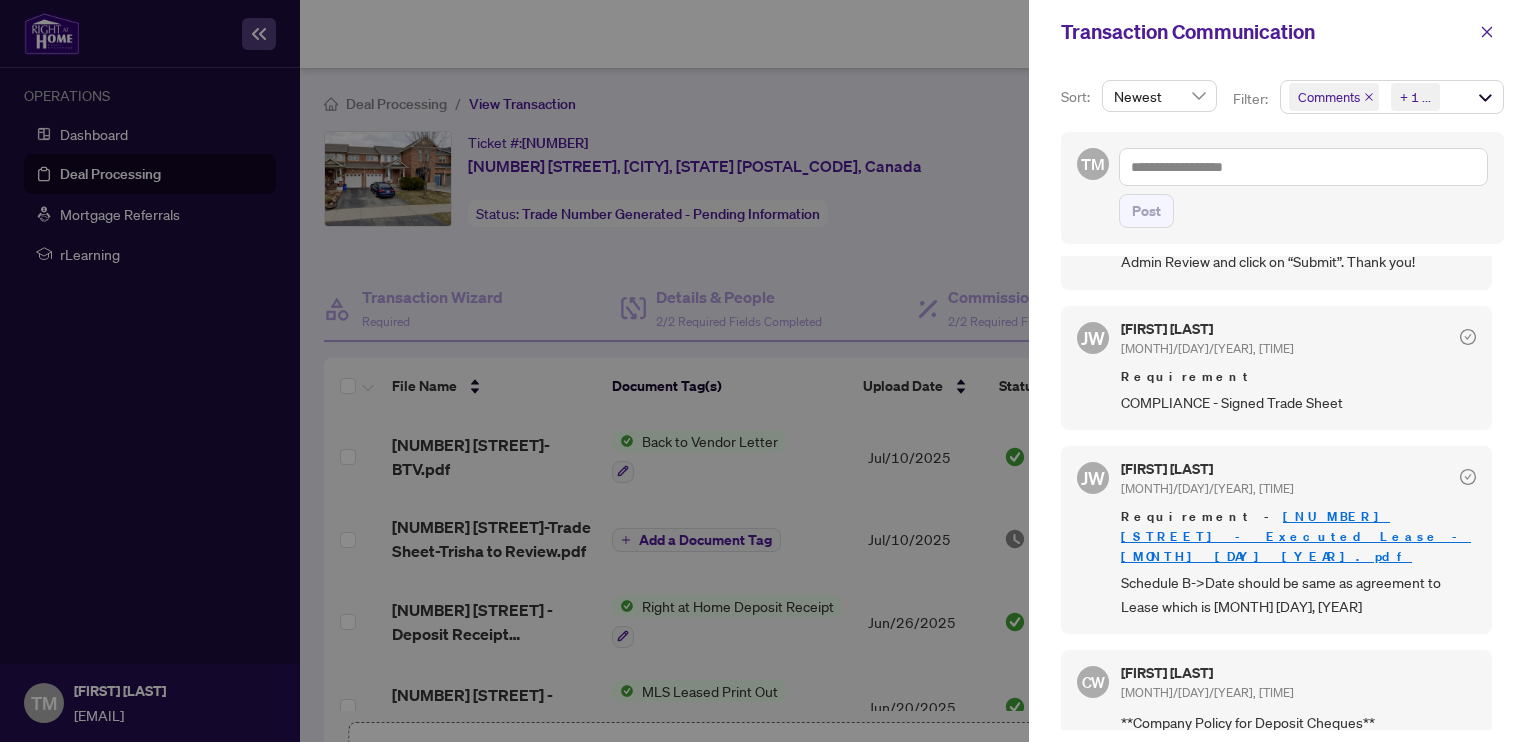 click on "[NUMBER] [STREET] - Executed Lease - [DATE].pdf" at bounding box center [1296, 536] 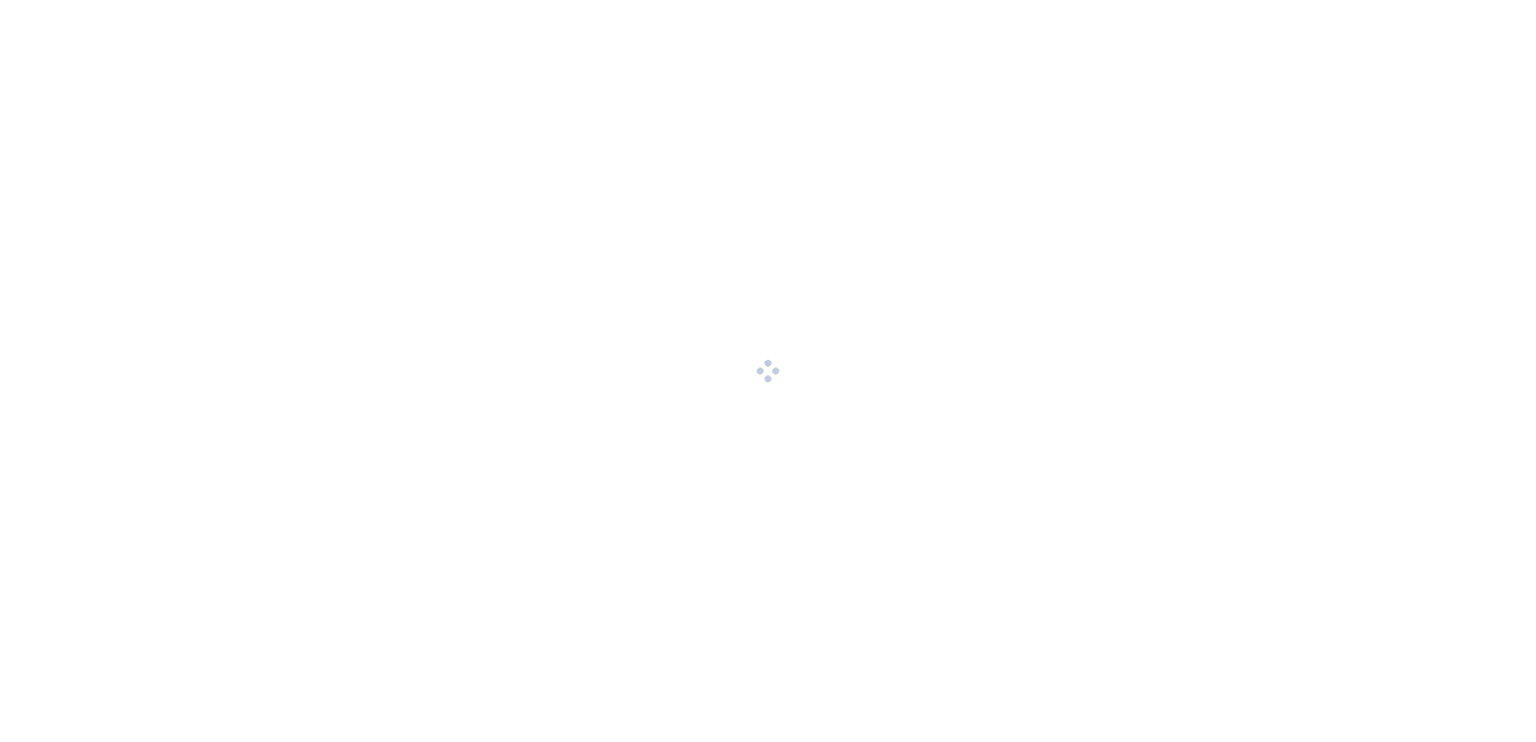 scroll, scrollTop: 0, scrollLeft: 0, axis: both 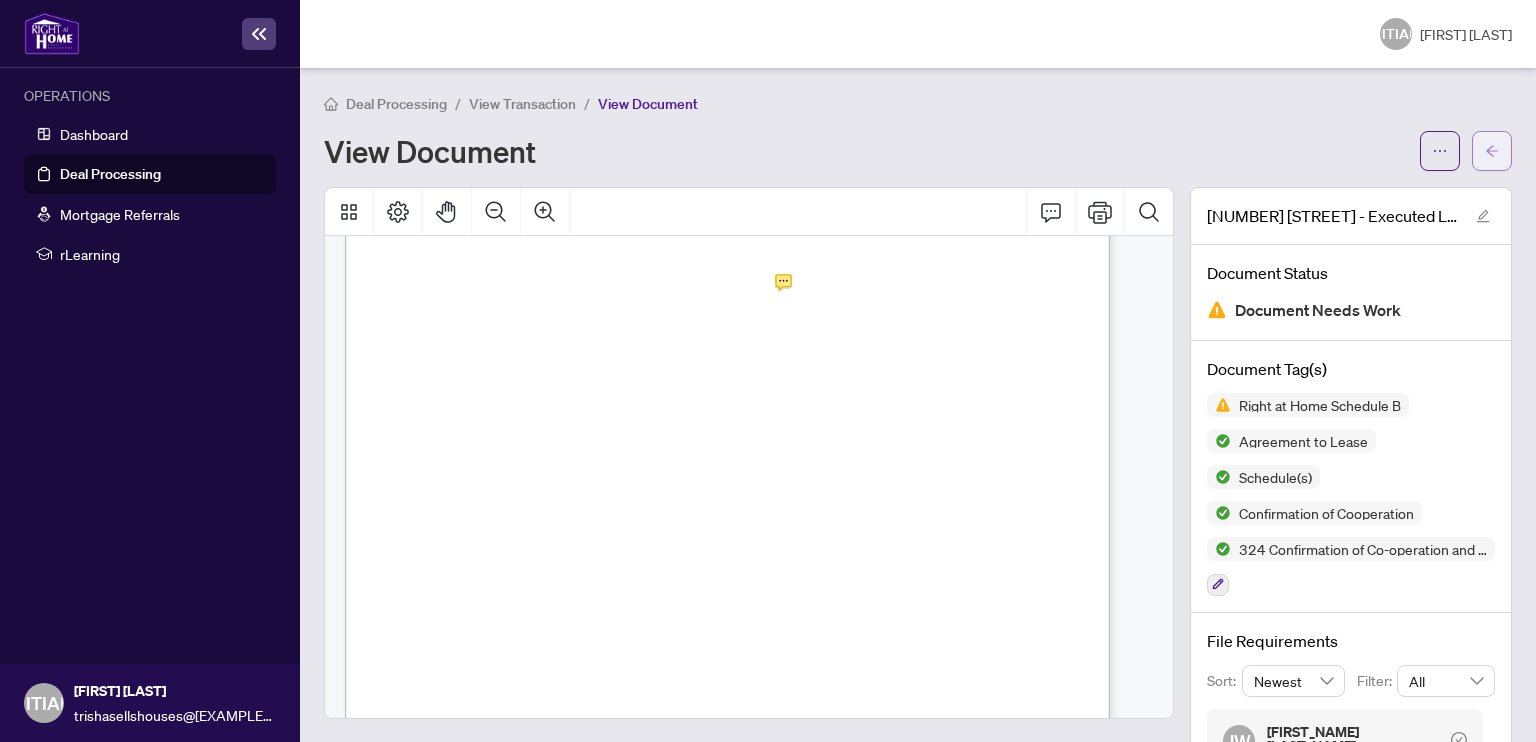 click at bounding box center (1492, 151) 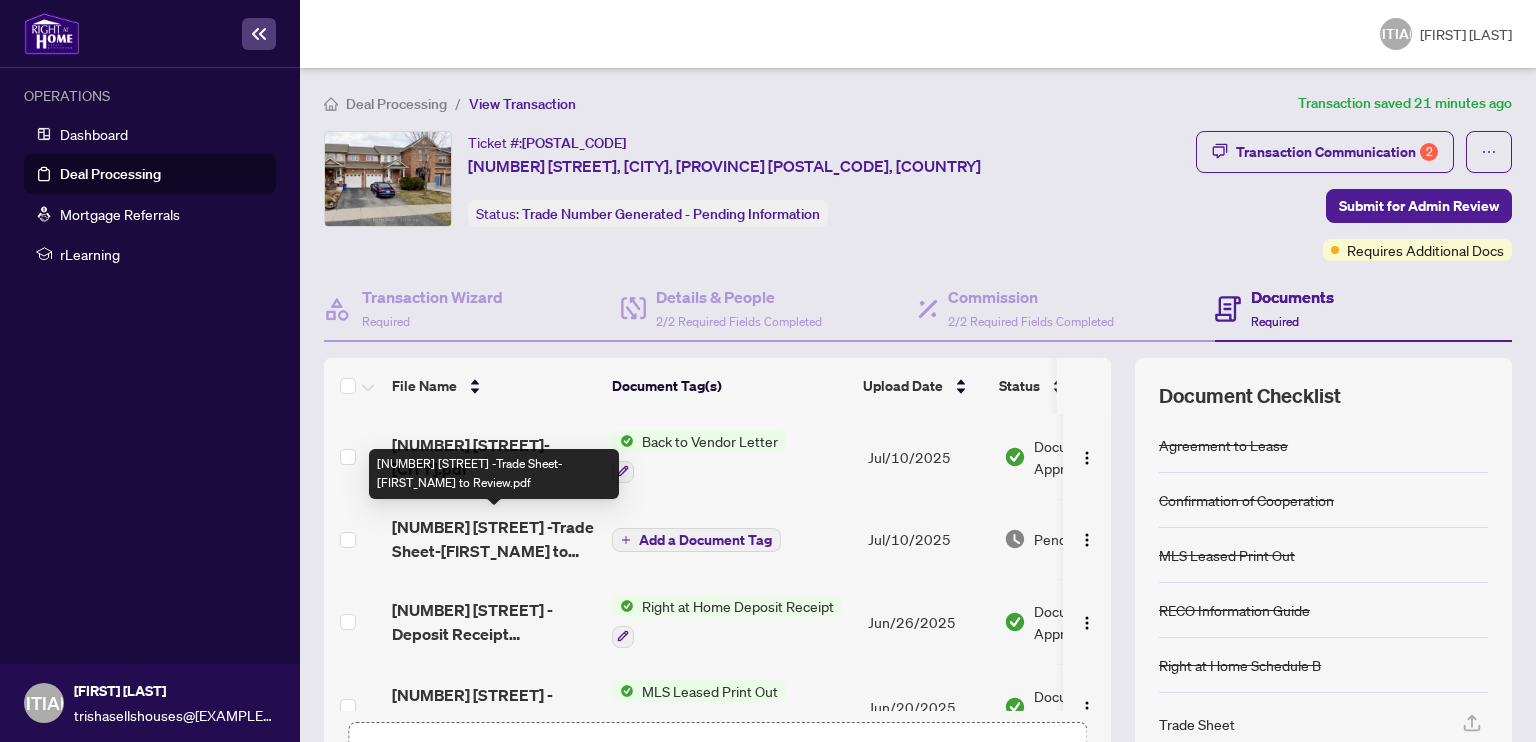 click on "[NUMBER] [STREET] -Trade Sheet-[FIRST_NAME] to Review.pdf" at bounding box center (494, 539) 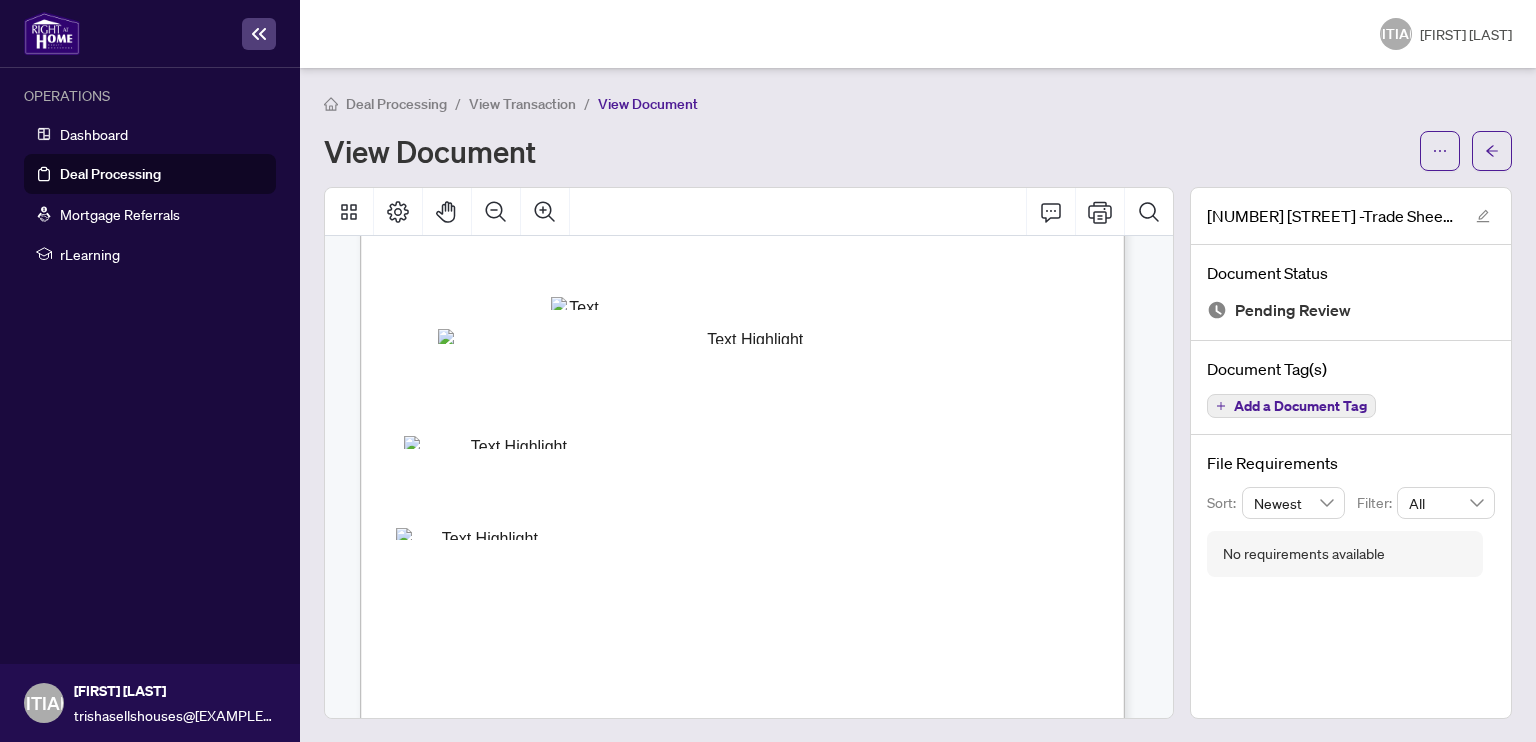 scroll, scrollTop: 312, scrollLeft: 0, axis: vertical 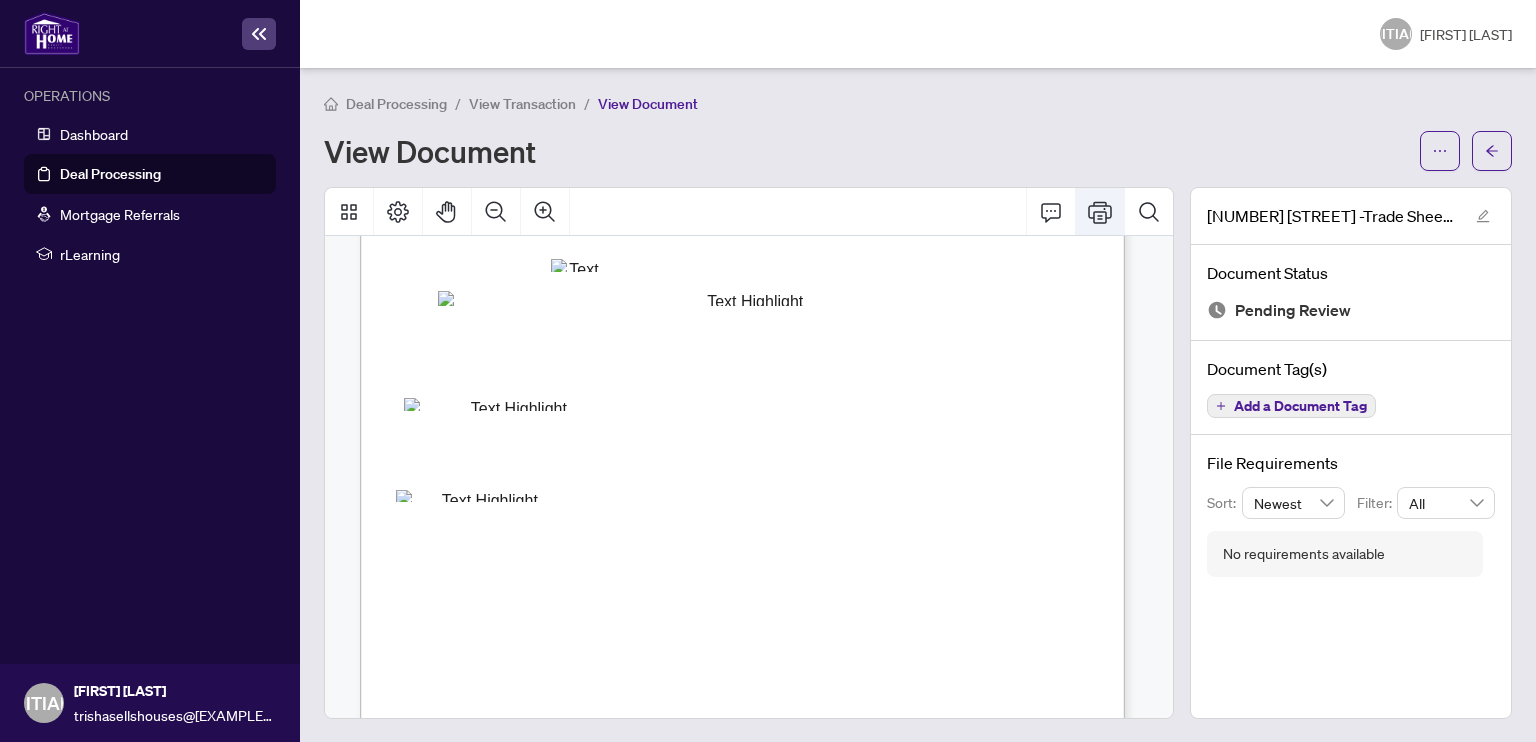 click 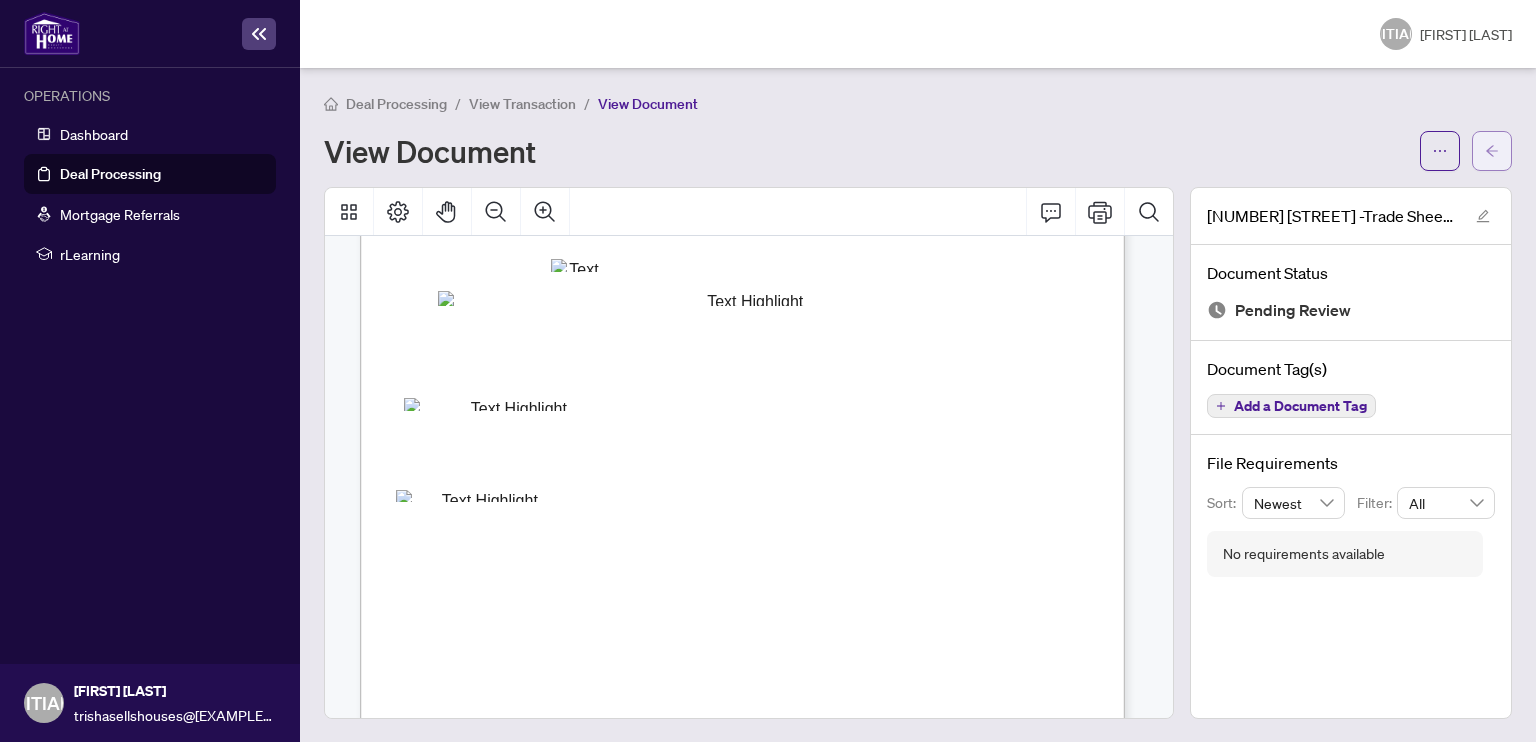 click 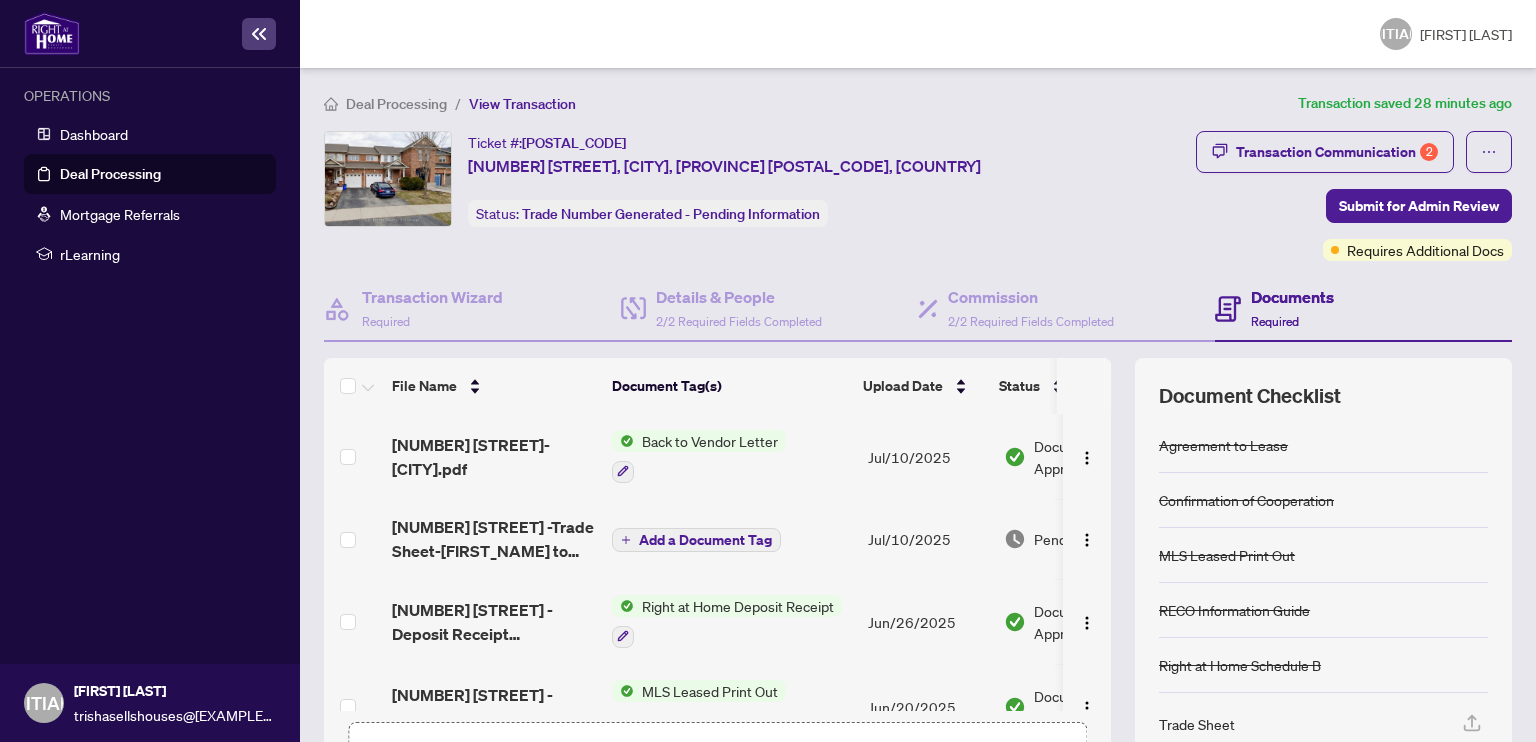 scroll, scrollTop: 144, scrollLeft: 0, axis: vertical 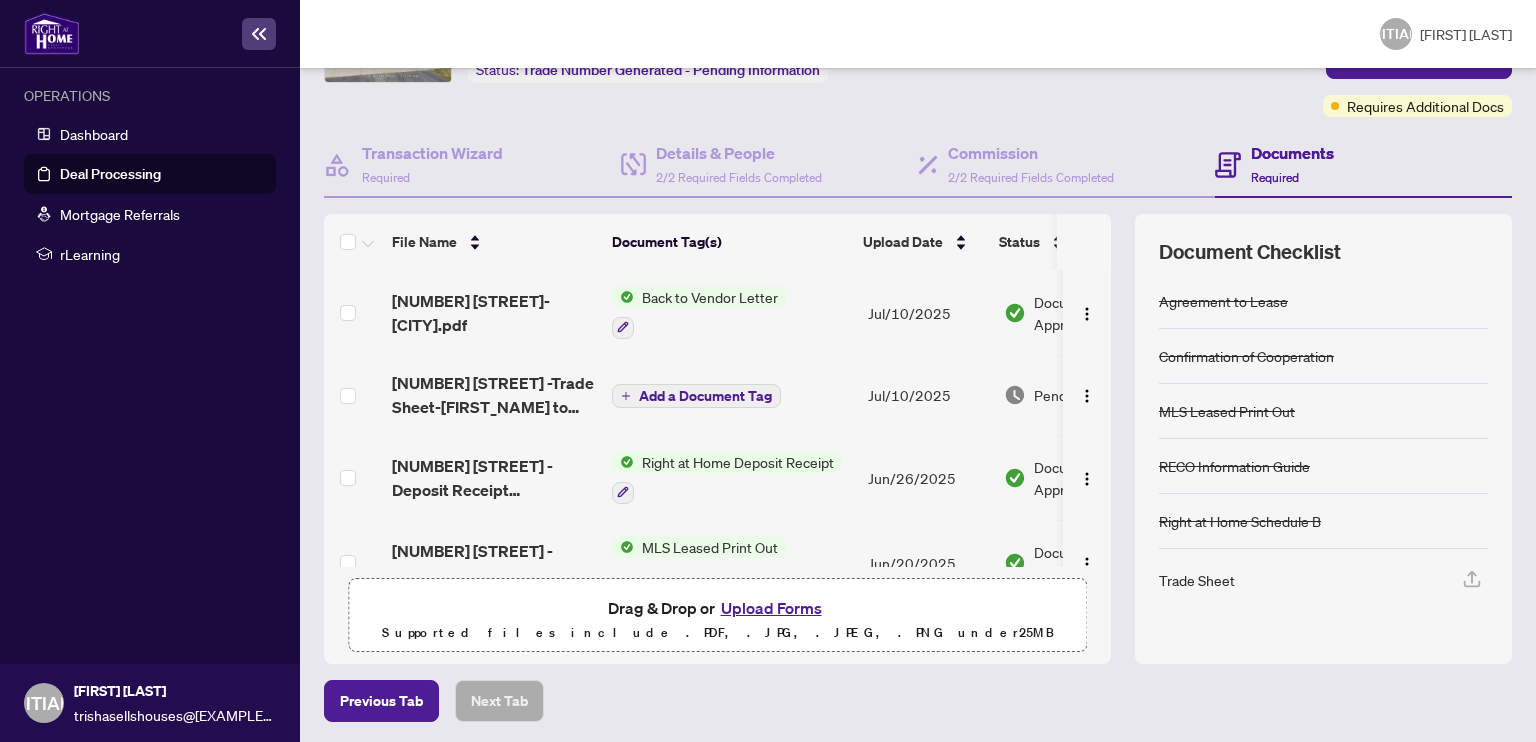 click on "Upload Forms" at bounding box center [771, 608] 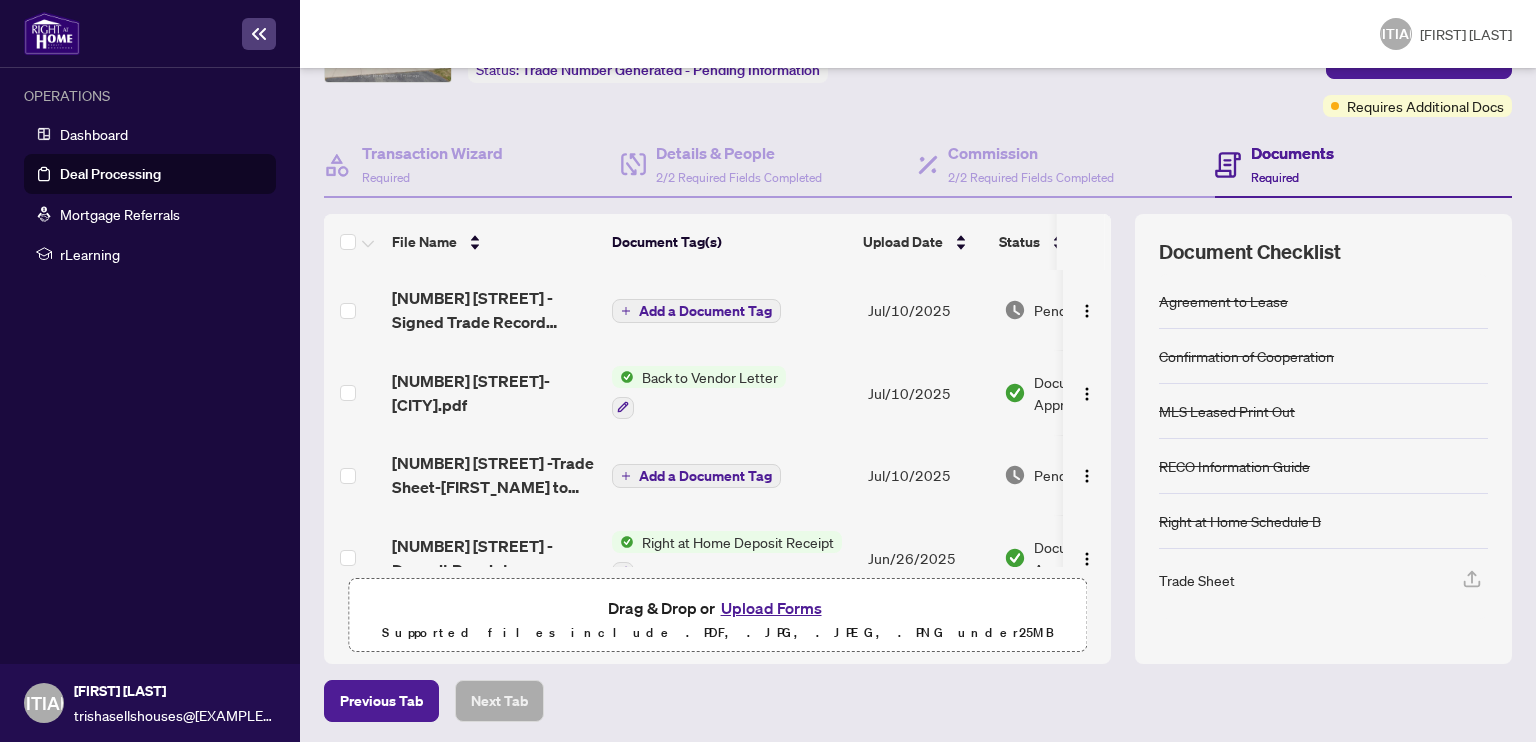 click on "Add a Document Tag" at bounding box center [705, 311] 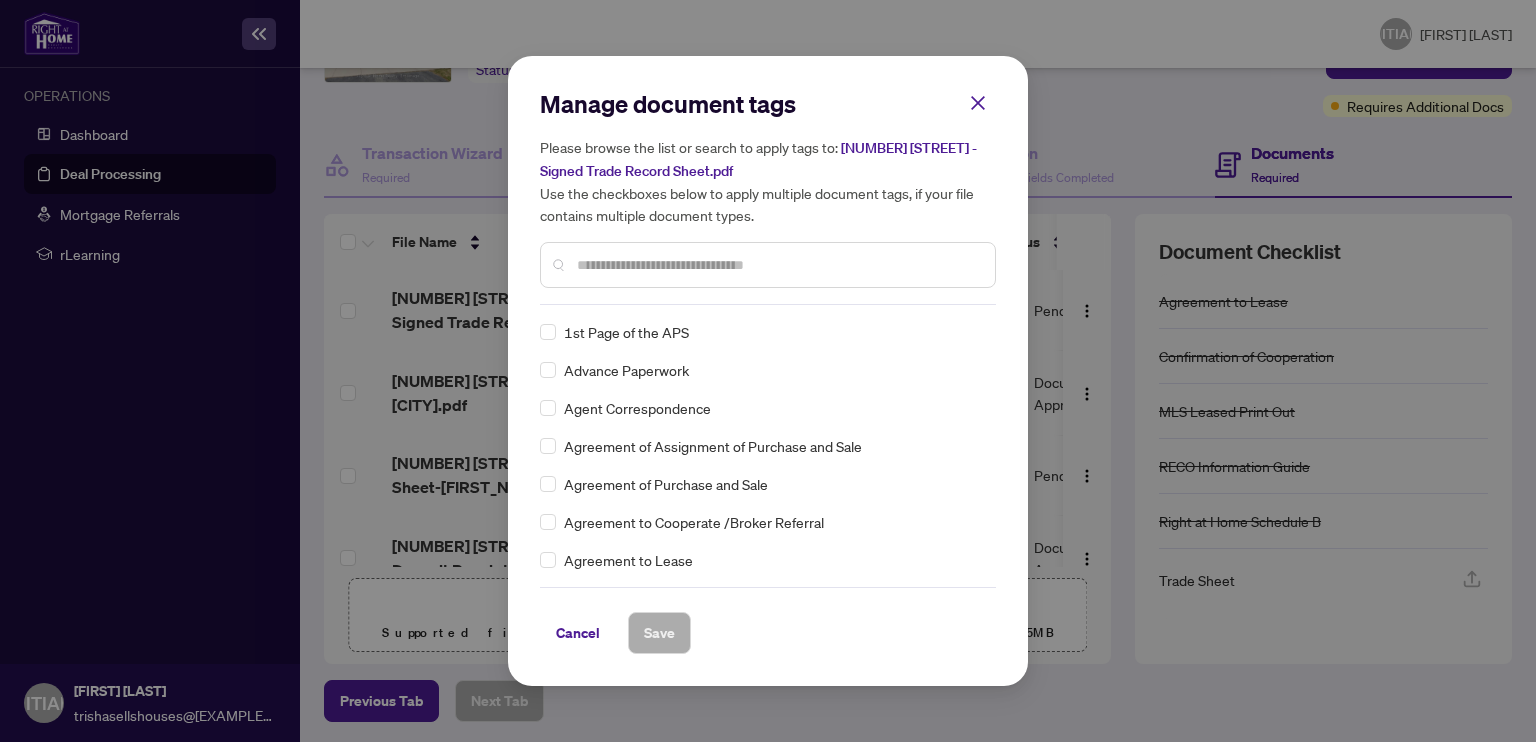 click on "Manage document tags Please browse the list or search to apply tags to:   [NUMBER] [STREET] - Signed Trade Record Sheet.pdf   Use the checkboxes below to apply multiple document tags, if your file contains multiple document types.   1st Page of the APS Advance Paperwork Agent Correspondence Agreement of Assignment of Purchase and Sale Agreement of Purchase and Sale Agreement to Cooperate /Broker Referral Agreement to Lease Articles of Incorporation Back to Vendor Letter Belongs to Another Transaction Builder's Consent Buyer Designated Representation Agreement Buyer Designated Representation Agreement Buyers Lawyer Information Certificate of Estate Trustee(s) Client Refused to Sign Closing Date Change Co-op Brokerage Commission Statement Co-op EFT Co-operating Indemnity Agreement Commission Adjustment Commission Agreement Commission Calculation Commission Statement Sent Commission Statement Sent to Landlord Commission Statement Sent to Lawyer Commission Statement Sent to Listing Brokerage Copy of Deposit Type" at bounding box center [768, 371] 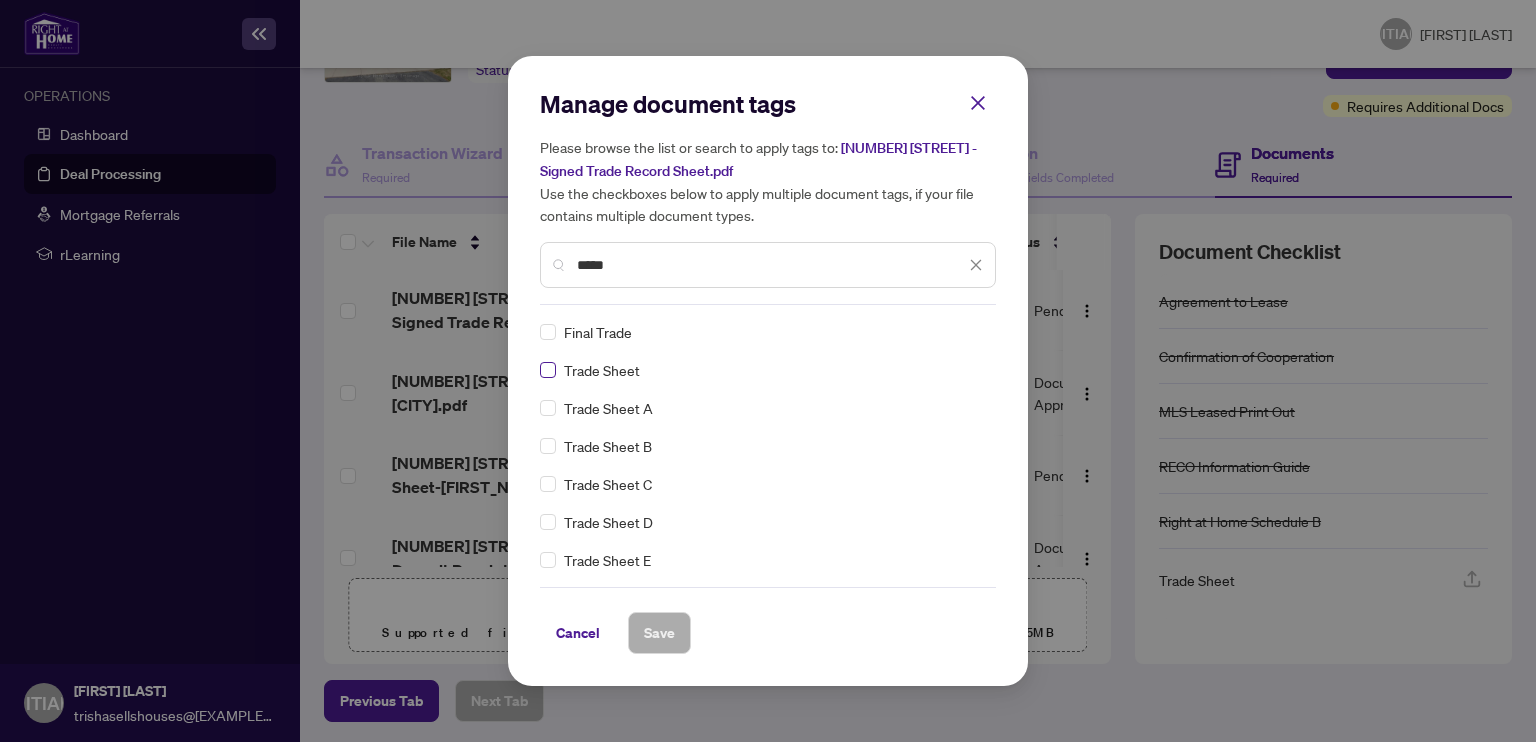 type on "*****" 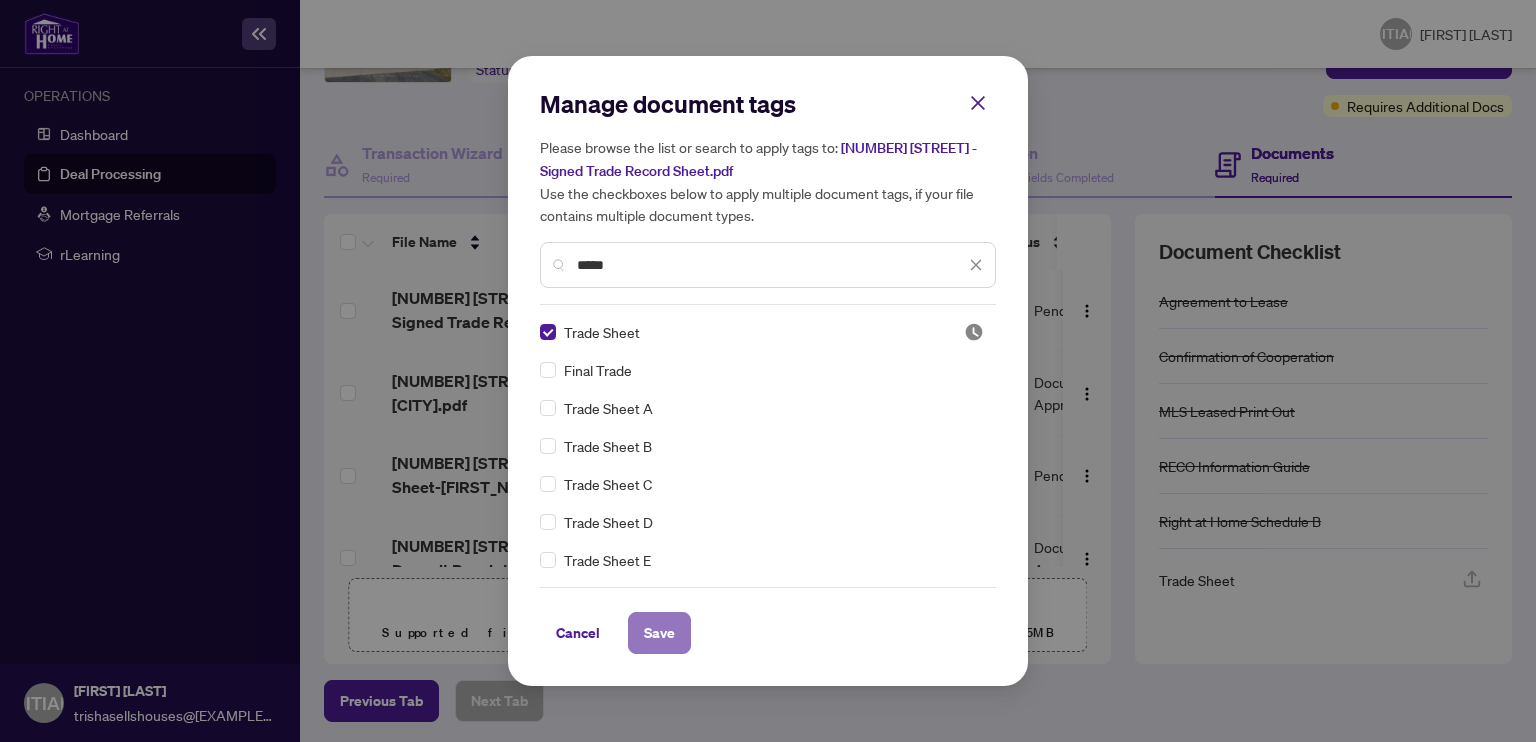 click on "Save" at bounding box center [659, 633] 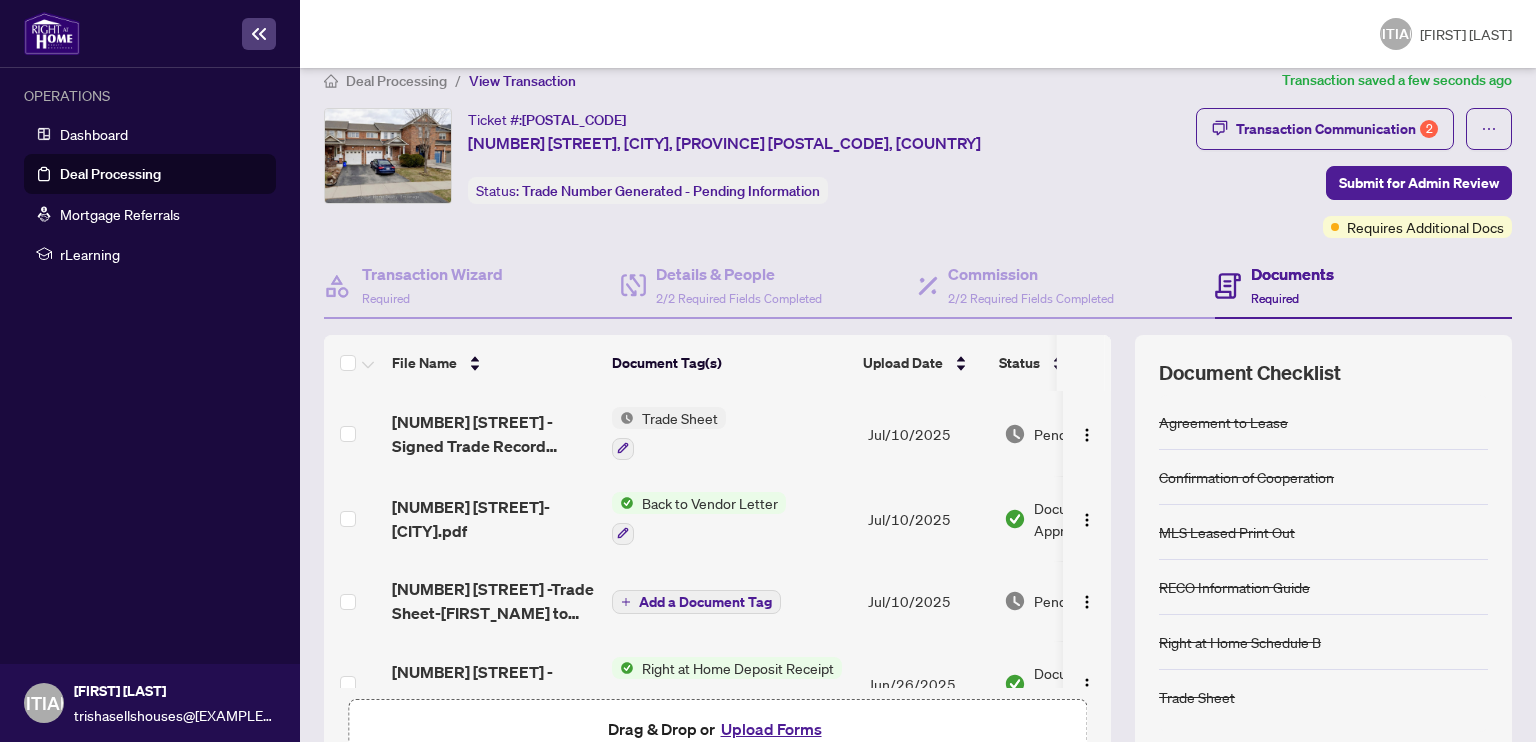 scroll, scrollTop: 0, scrollLeft: 0, axis: both 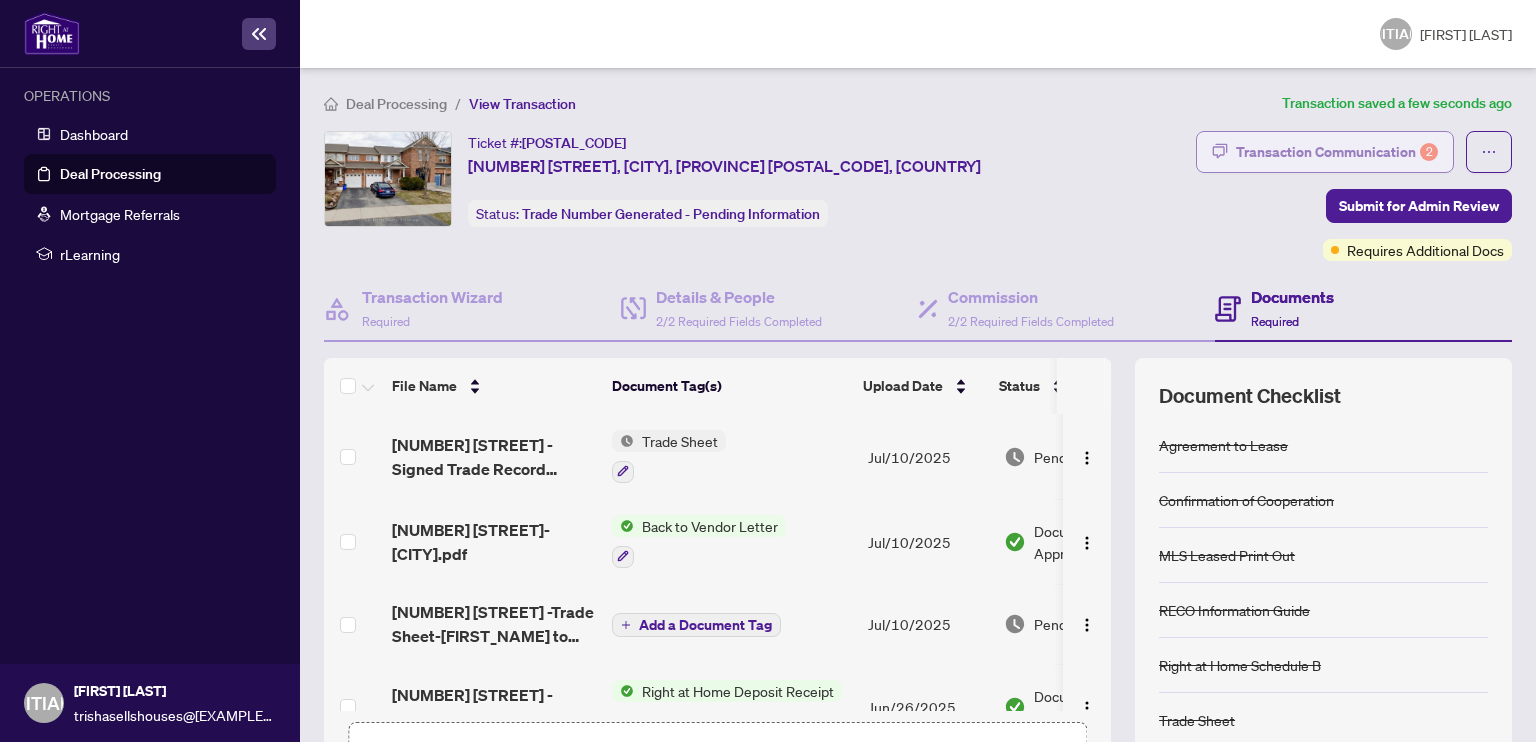 click on "Transaction Communication 2" at bounding box center (1337, 152) 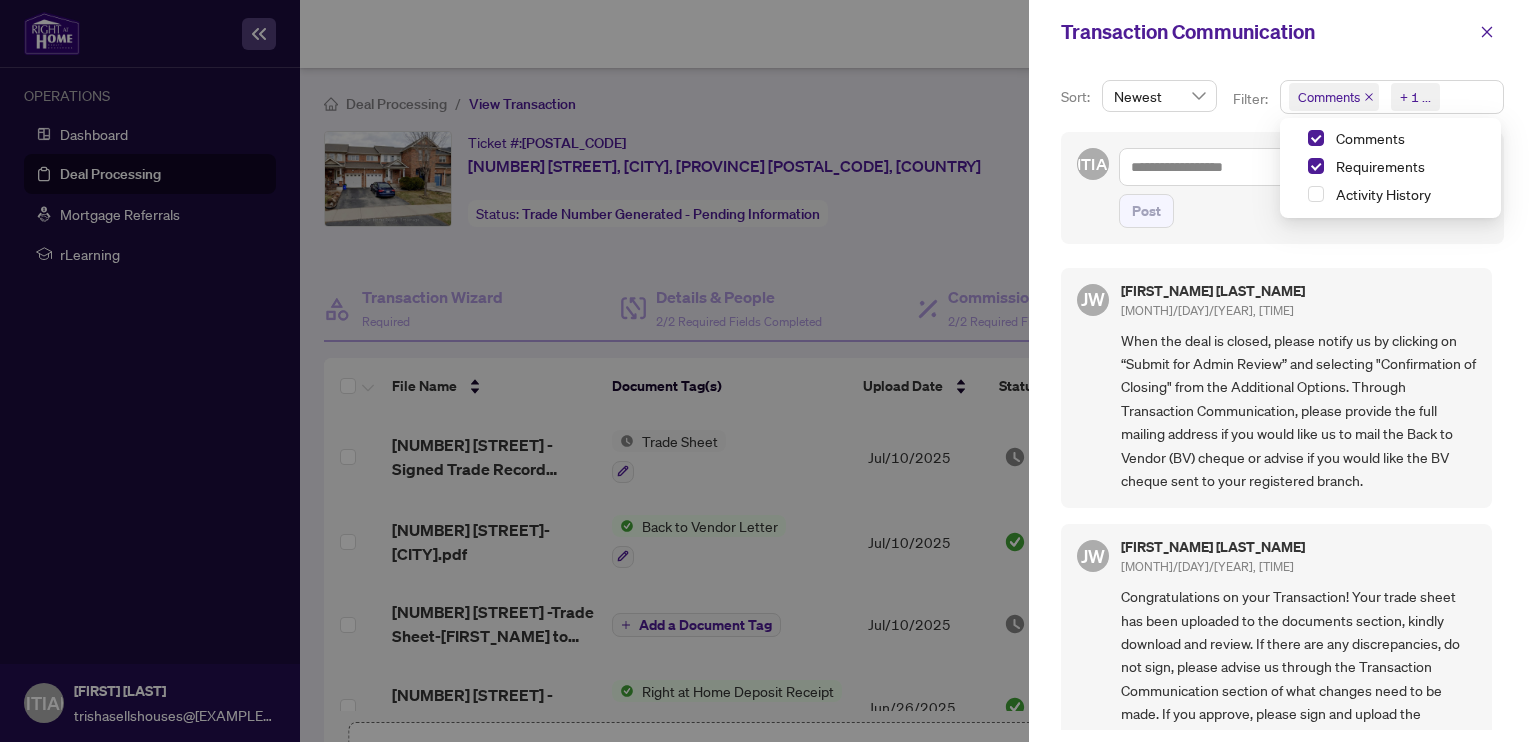 click on "Comments Requirements + 1 ..." at bounding box center [1392, 97] 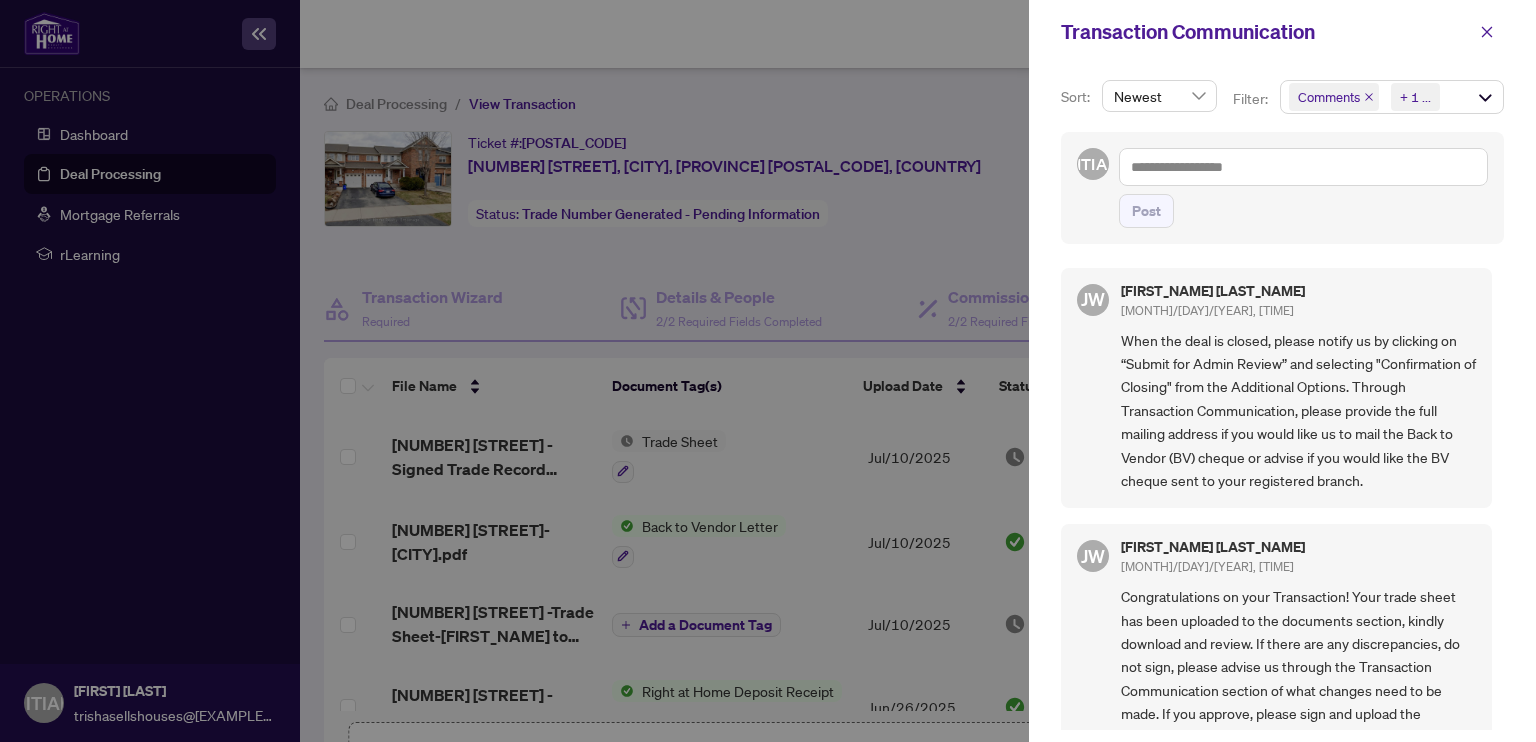click on "[INITIALS] [FIRST_NAME] [LAST_NAME]   [MONTH]/[DAY]/[YEAR], [TIME] When the deal is closed, please notify us by clicking on “Submit for Admin Review” and selecting "Confirmation of Closing" from the Additional Options. Through Transaction Communication, please provide the full mailing address if you would like us to mail the Back to Vendor (BV) cheque or advise if you would like the BV cheque sent to your registered branch." at bounding box center [1276, 388] 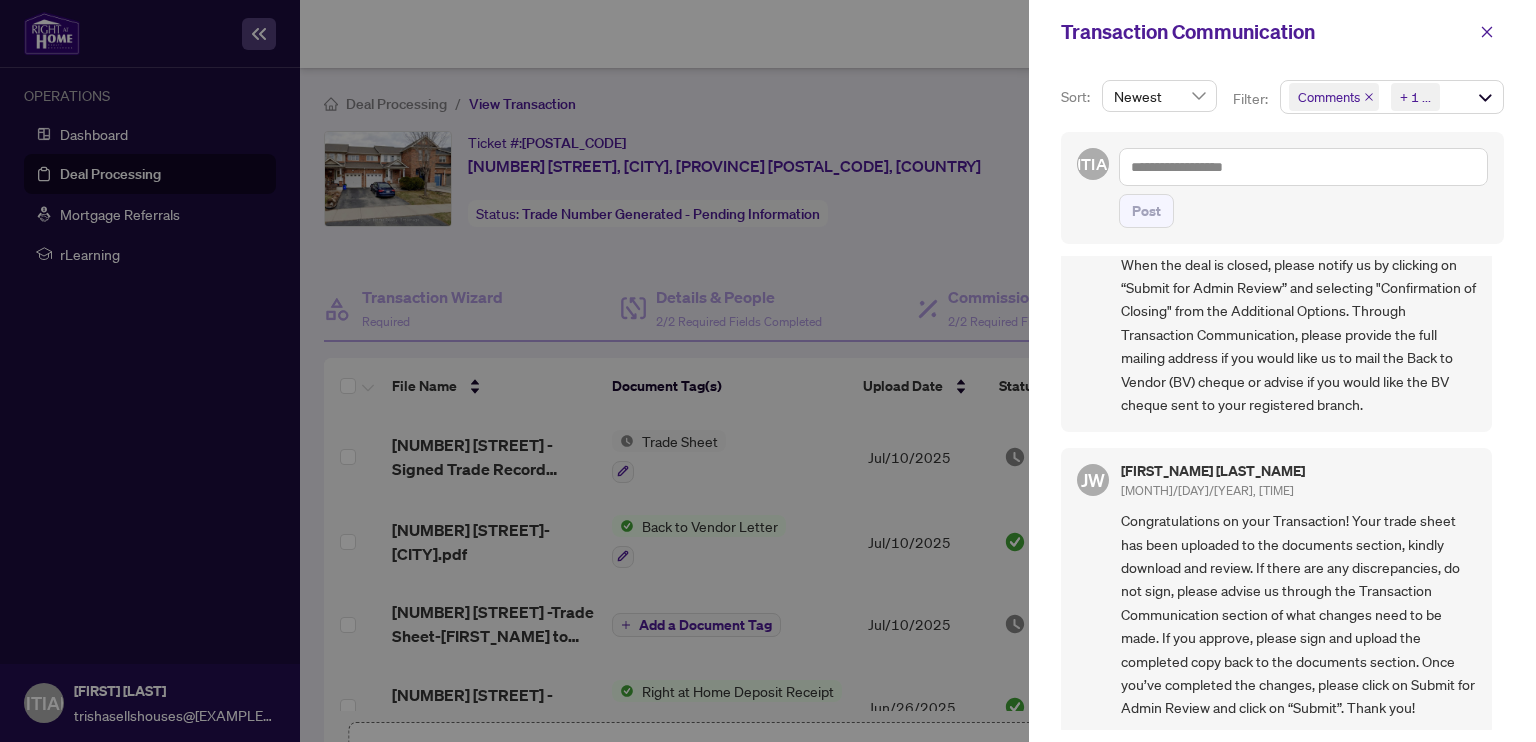 scroll, scrollTop: 67, scrollLeft: 0, axis: vertical 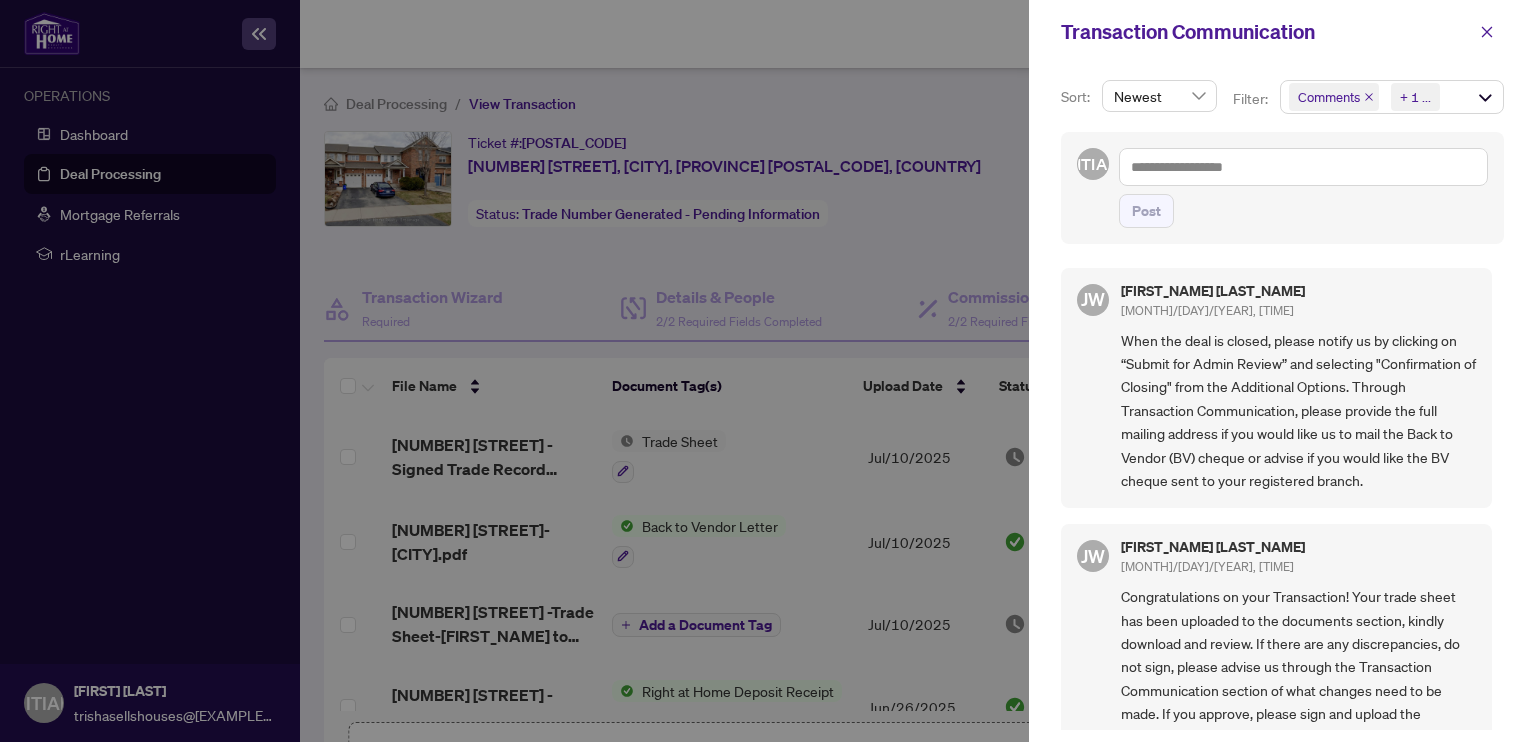click on "Post" at bounding box center [1303, 211] 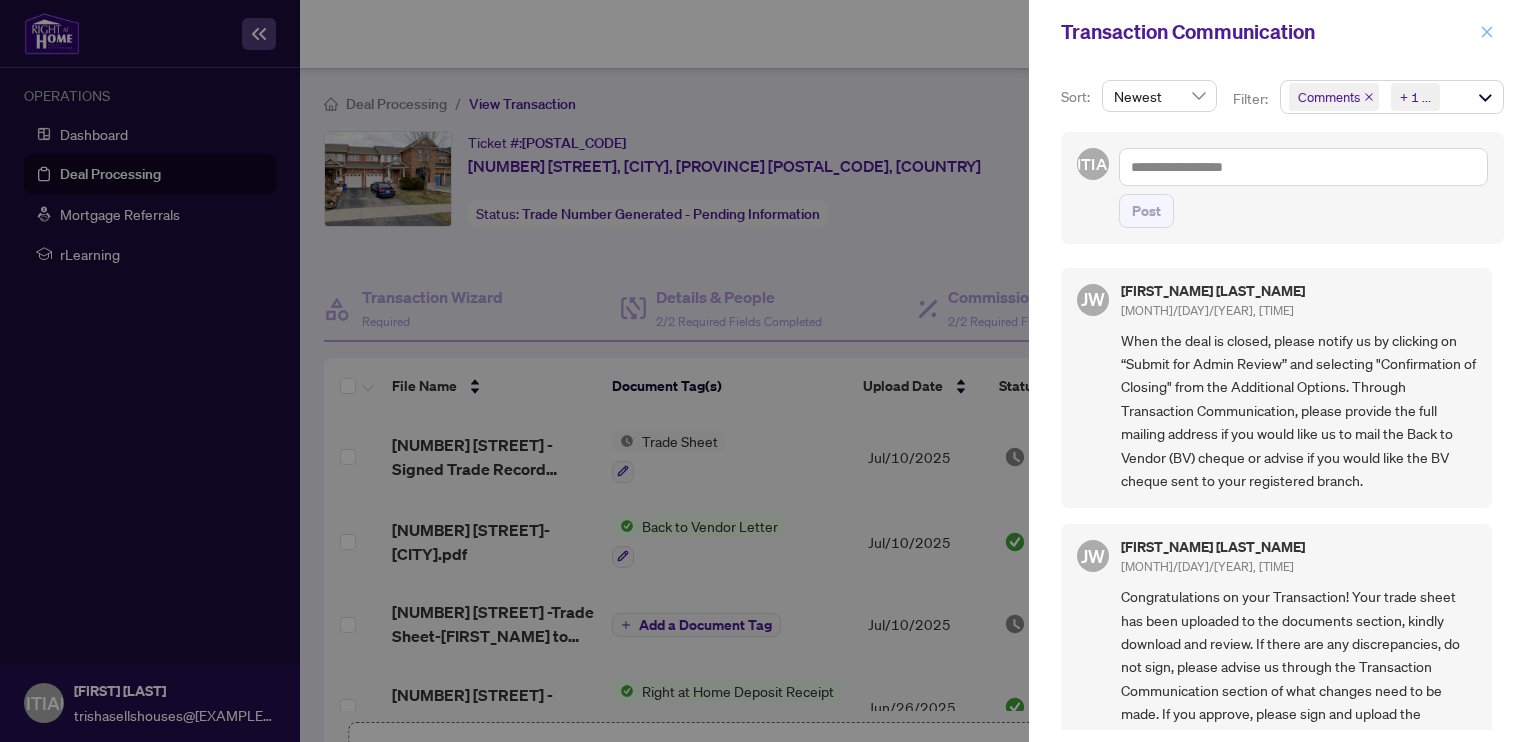 click 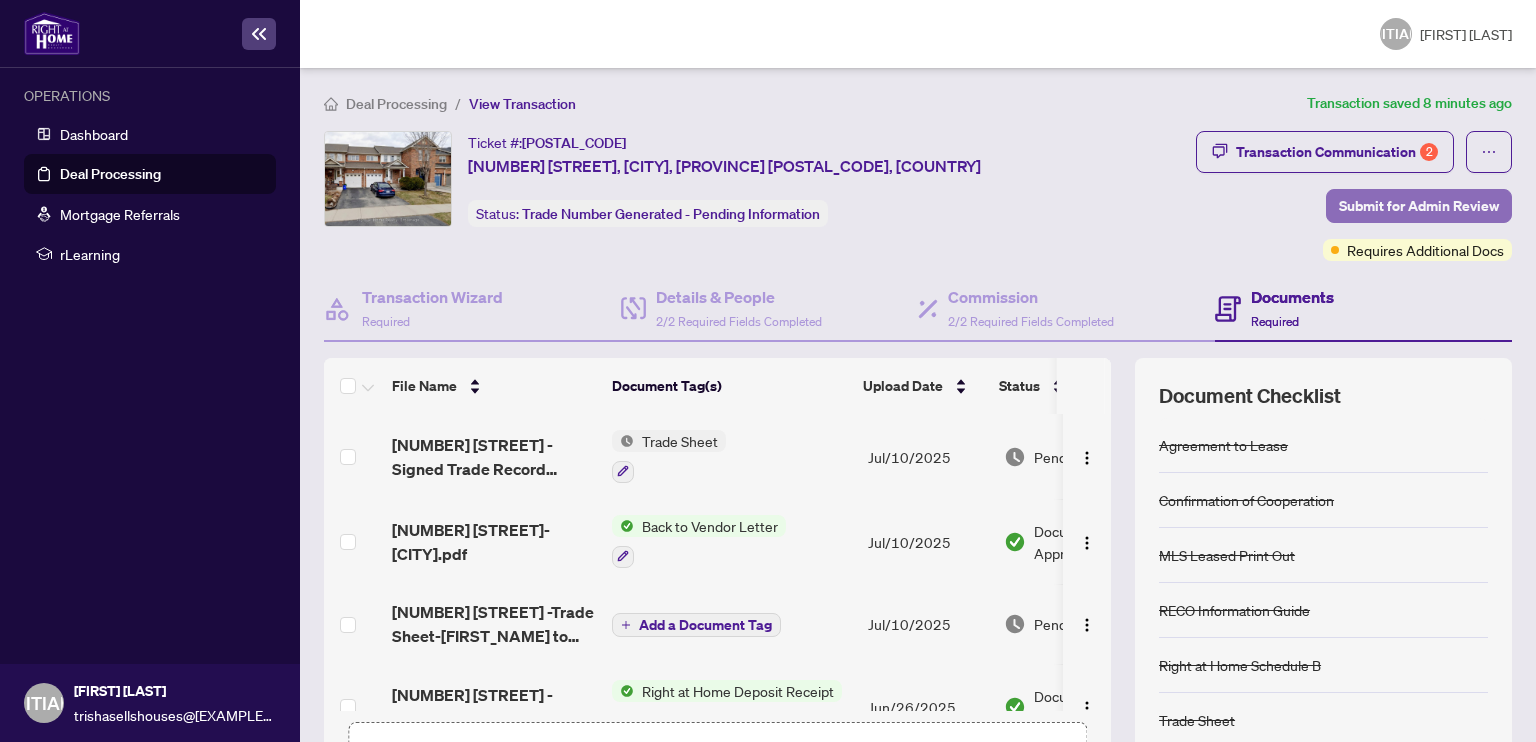 click on "Submit for Admin Review" at bounding box center [1419, 206] 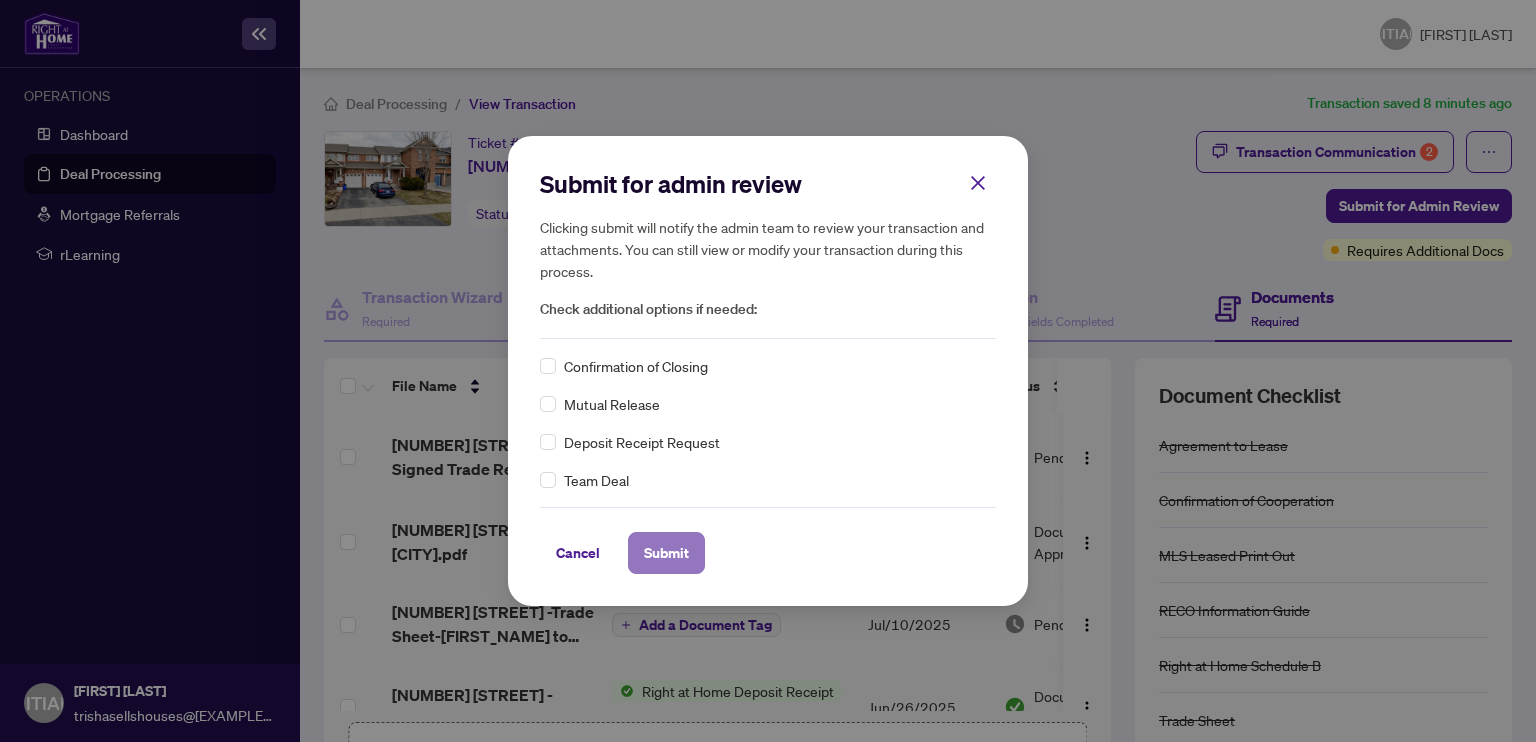 click on "Submit" at bounding box center [666, 553] 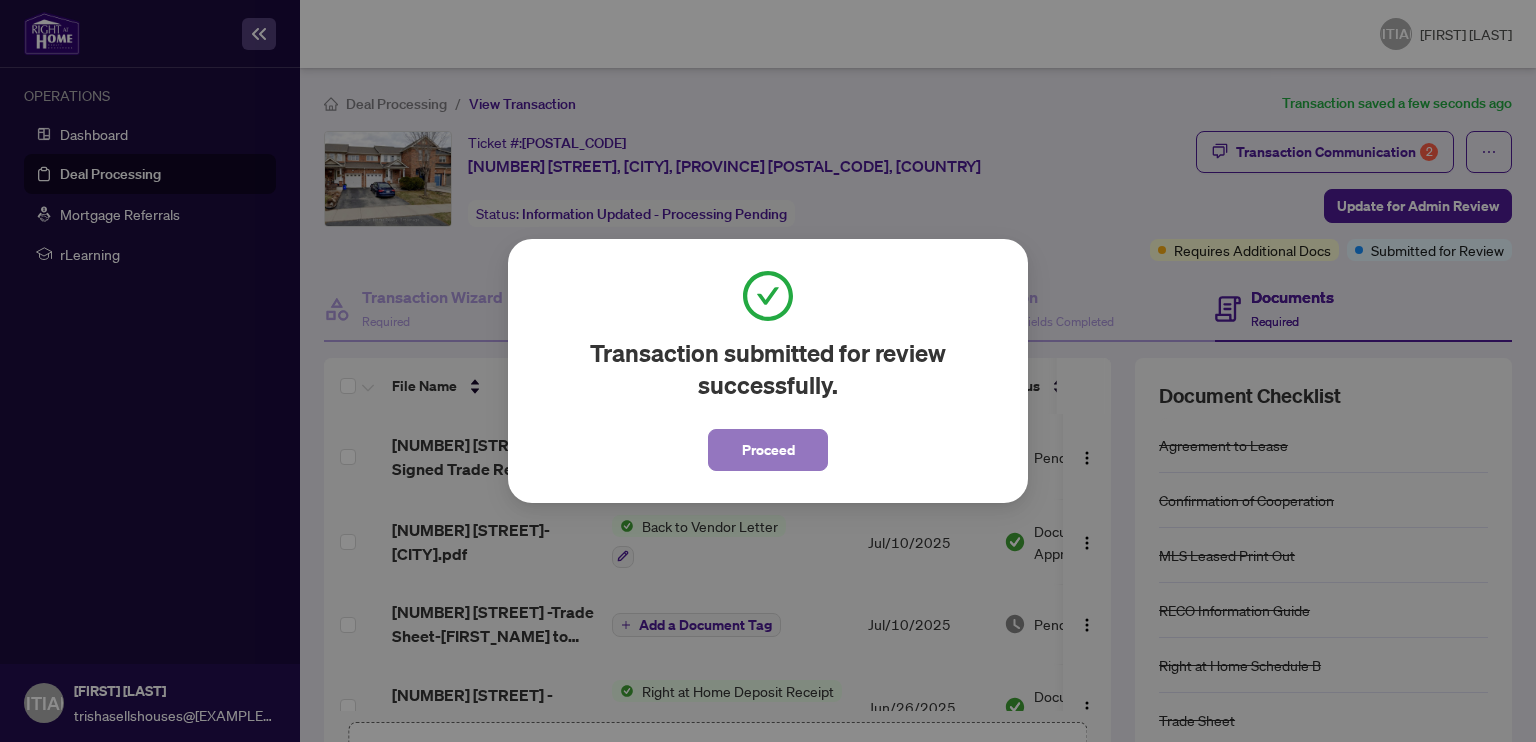 click on "Proceed" at bounding box center (768, 450) 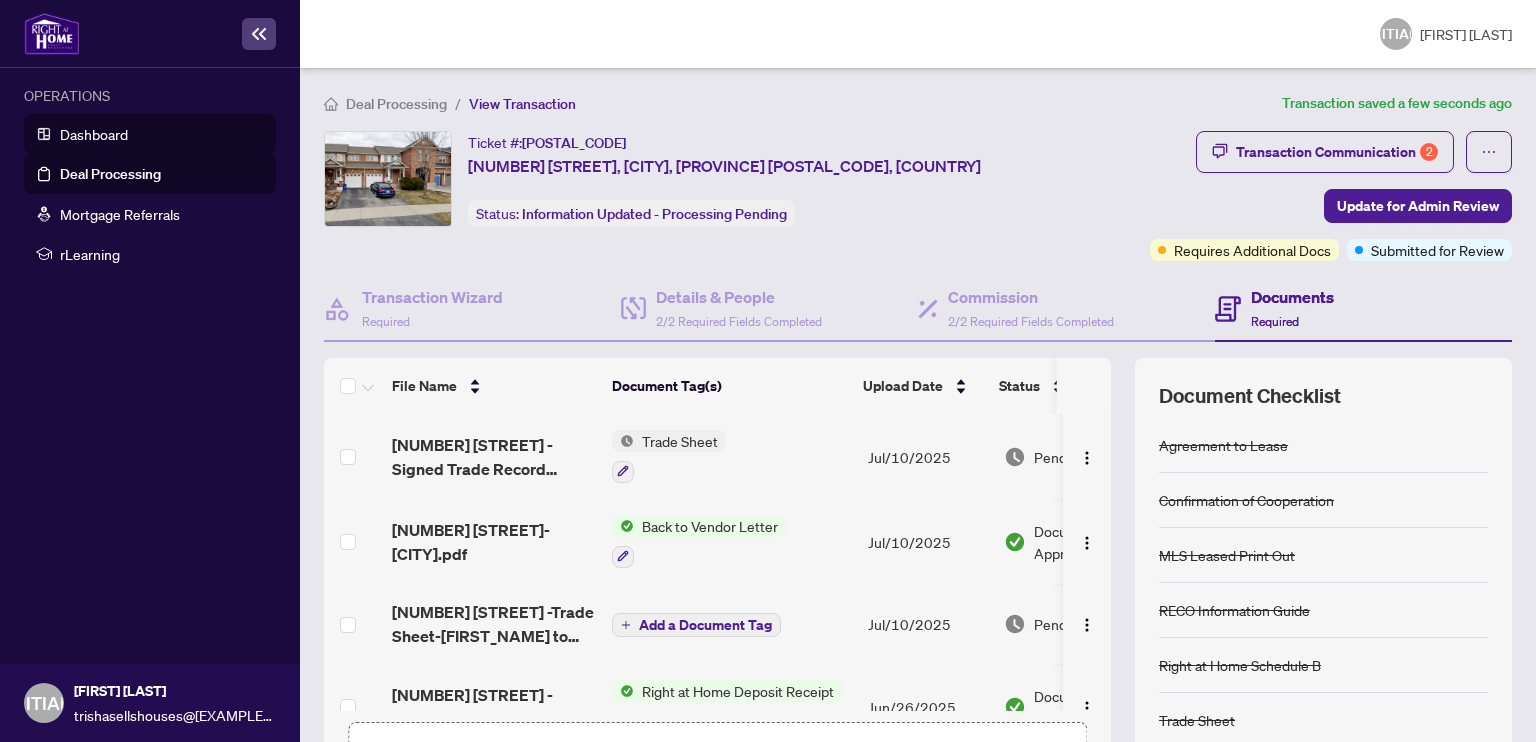 click on "Dashboard" at bounding box center [94, 134] 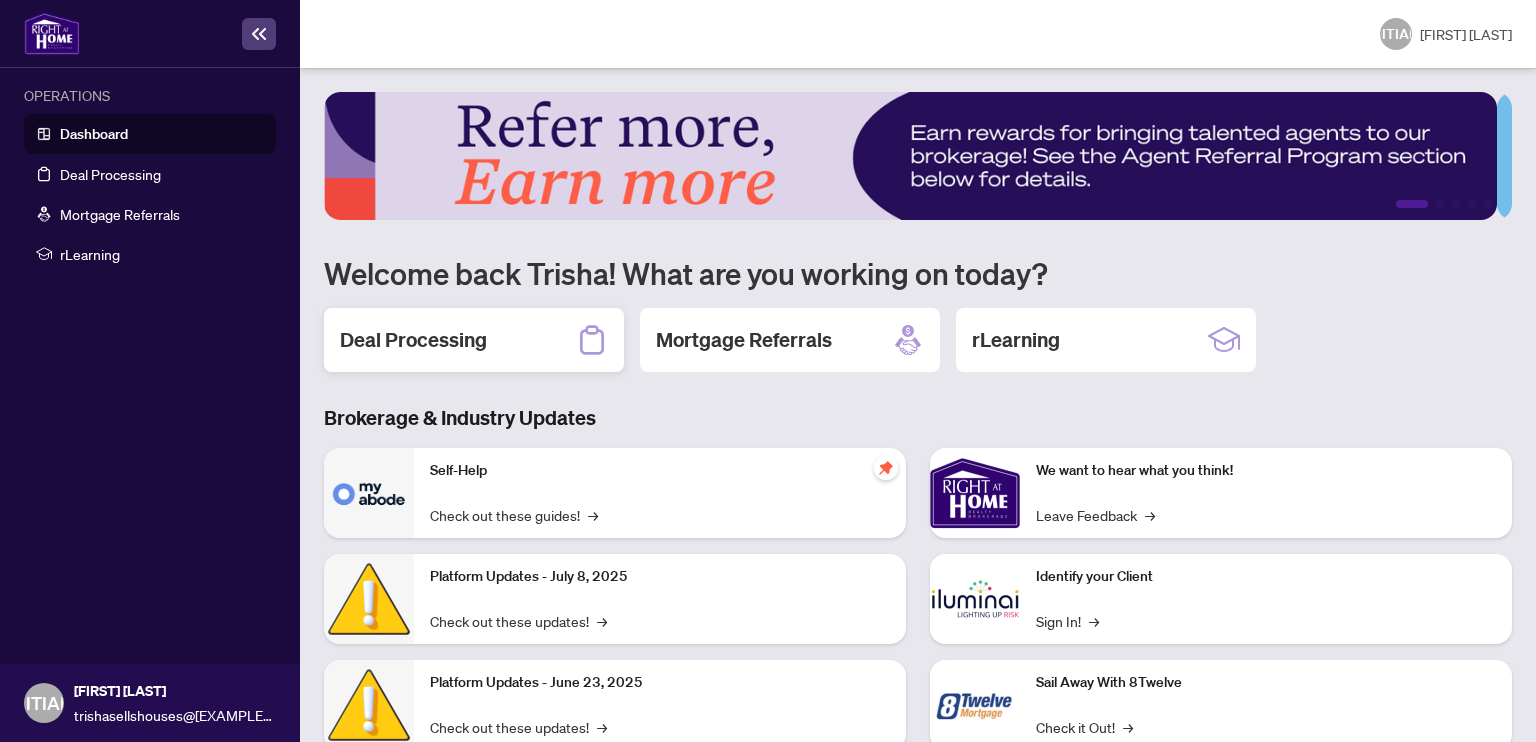 click on "Deal Processing" at bounding box center (474, 340) 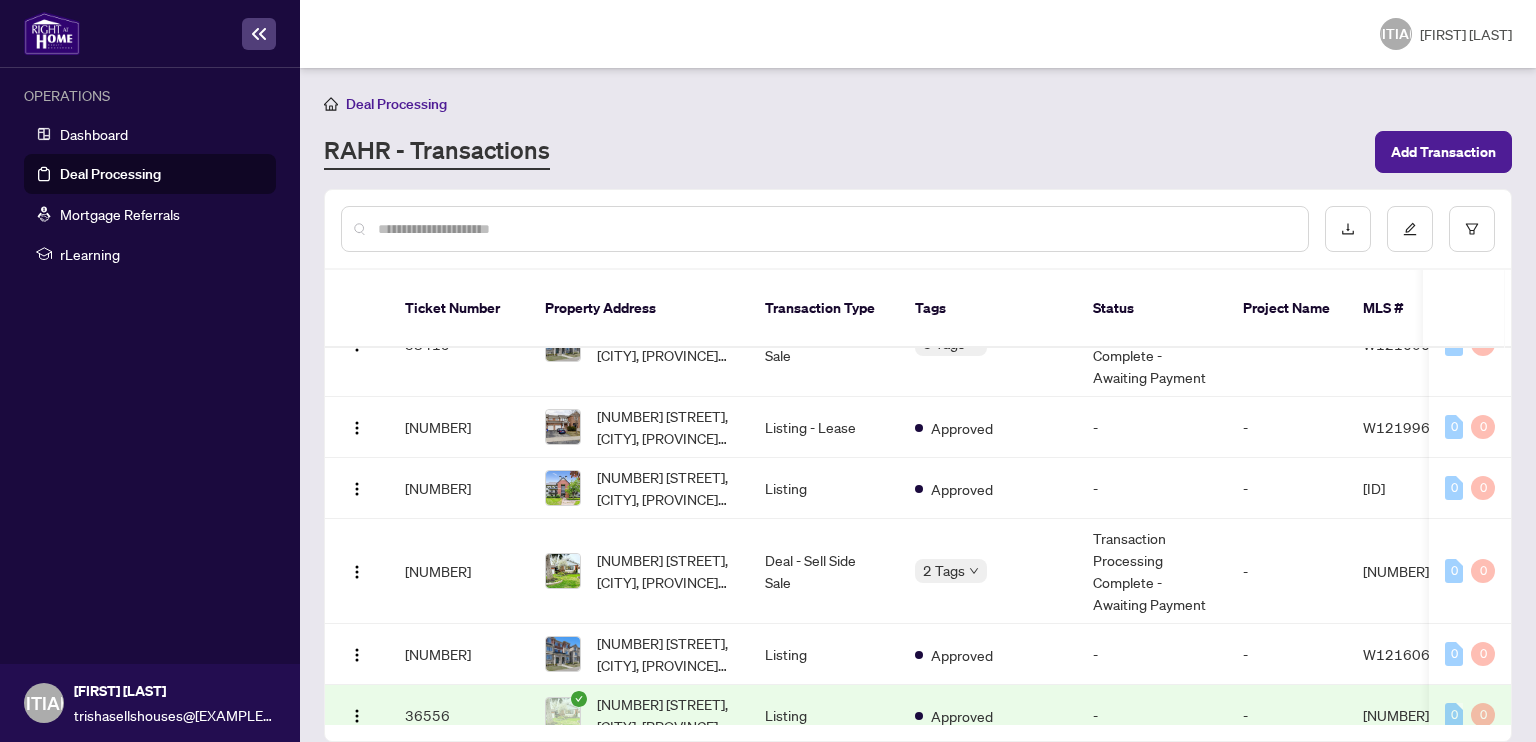scroll, scrollTop: 269, scrollLeft: 0, axis: vertical 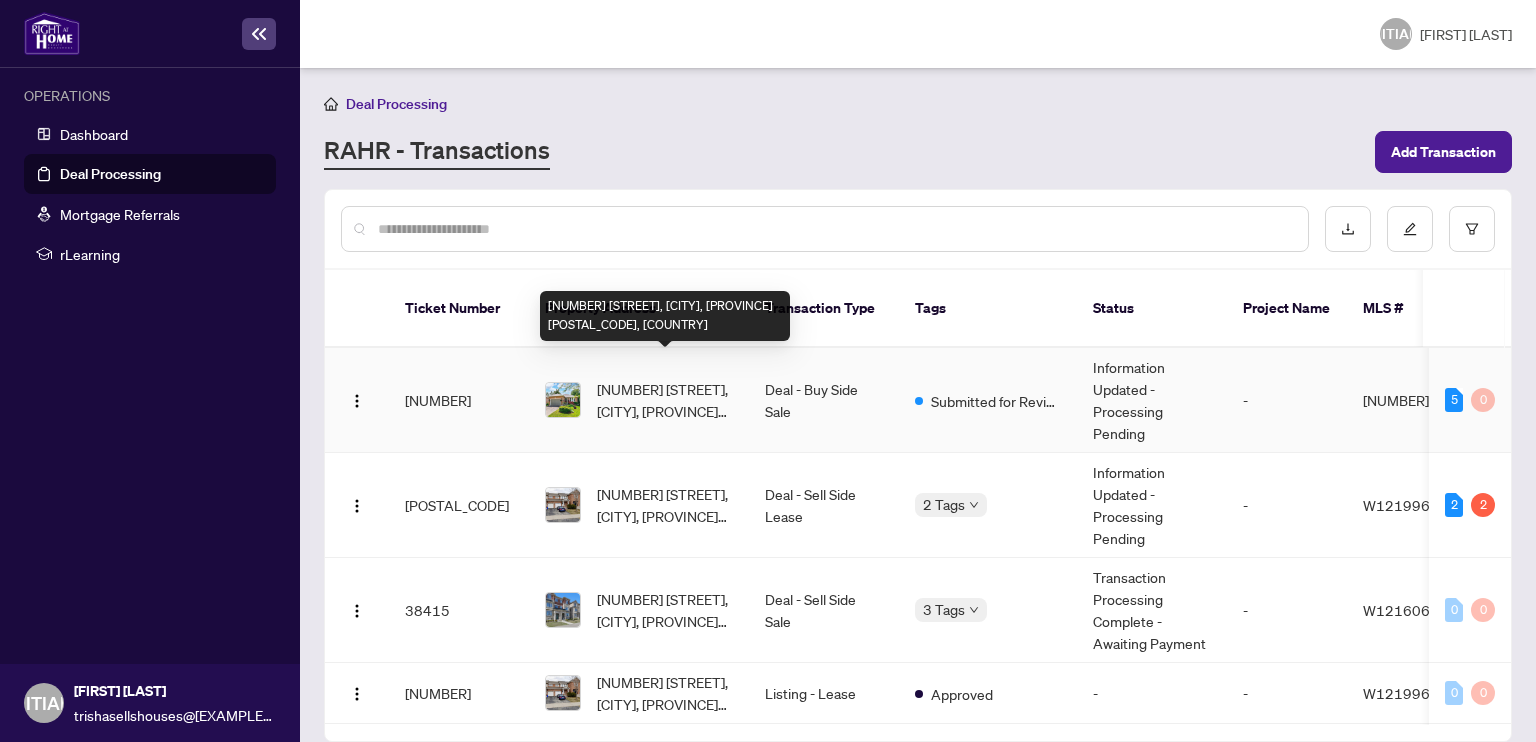 click on "[NUMBER] [STREET], [CITY], [PROVINCE] [POSTAL_CODE], [COUNTRY]" at bounding box center [665, 400] 